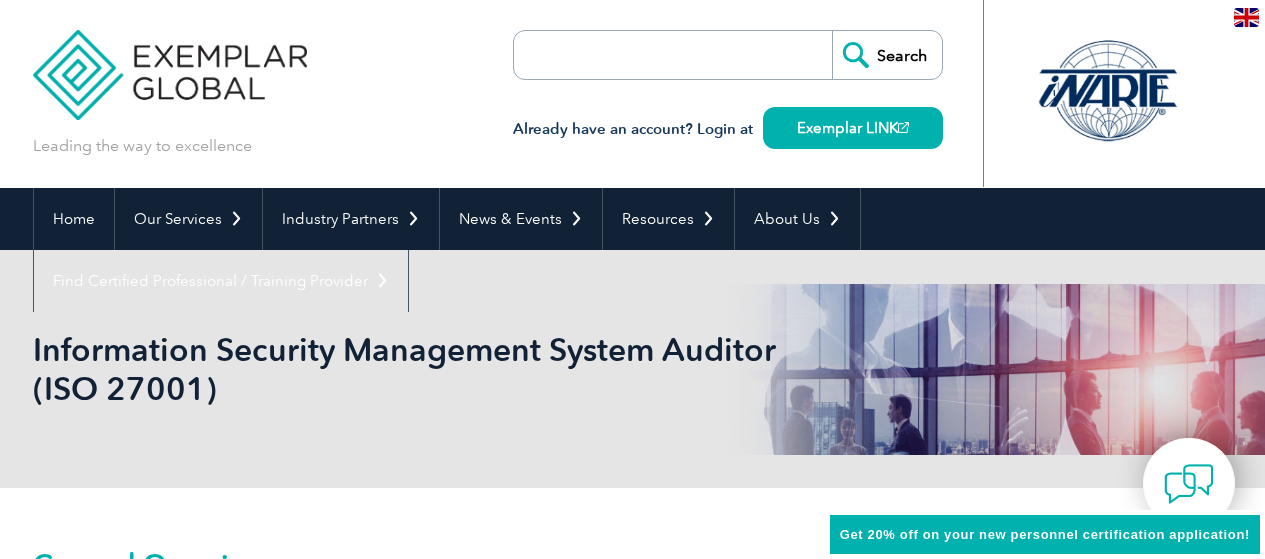 scroll, scrollTop: 0, scrollLeft: 0, axis: both 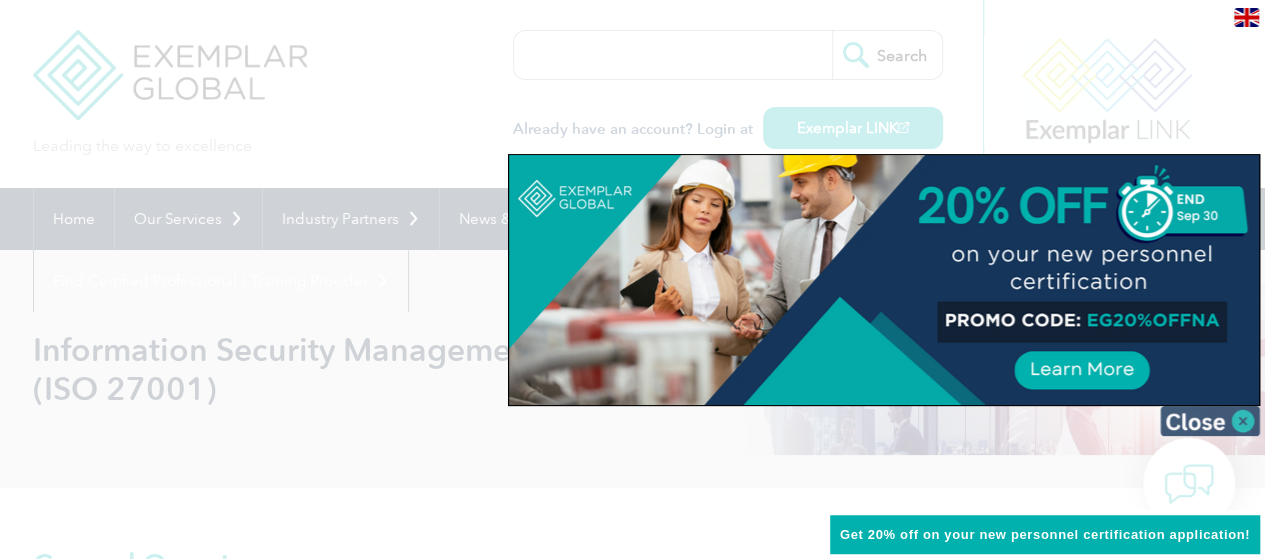 click at bounding box center (1210, 421) 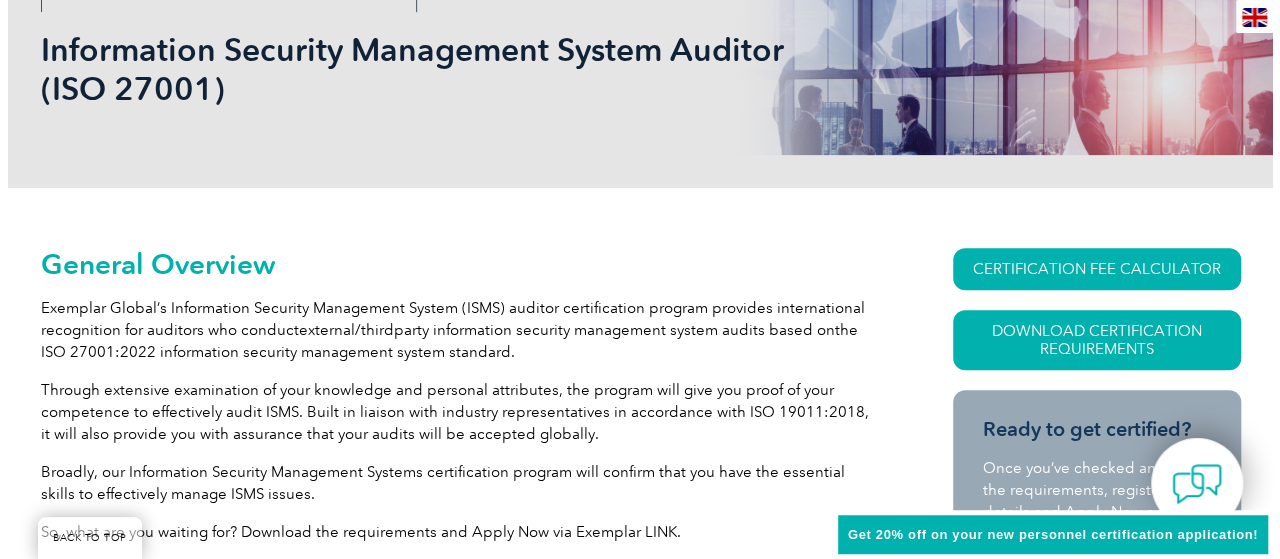 scroll, scrollTop: 400, scrollLeft: 0, axis: vertical 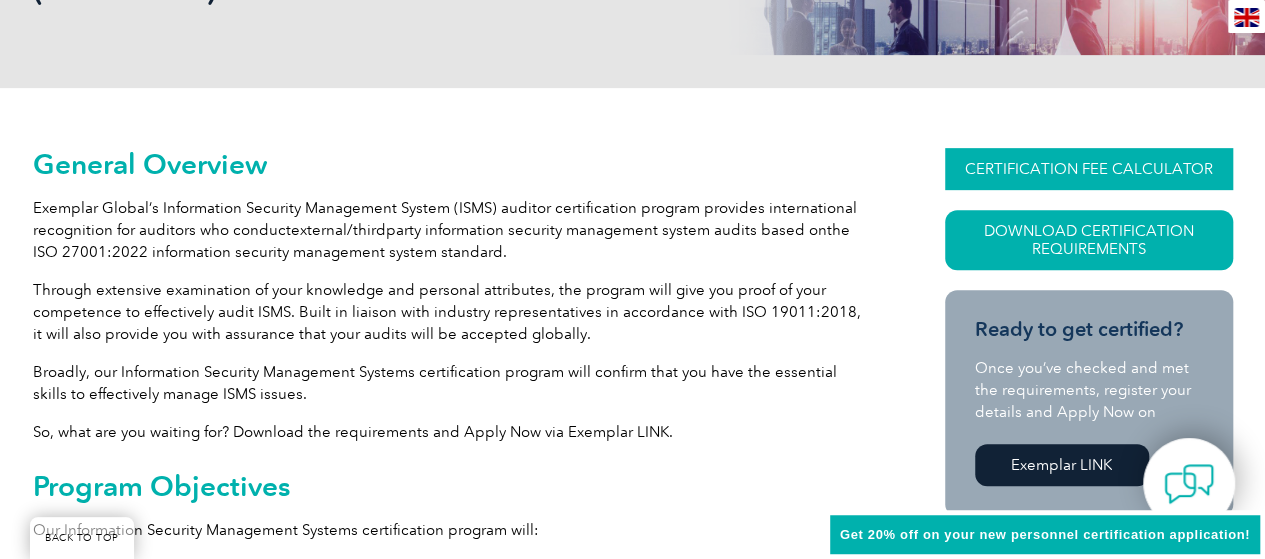 click on "CERTIFICATION FEE CALCULATOR" at bounding box center [1089, 169] 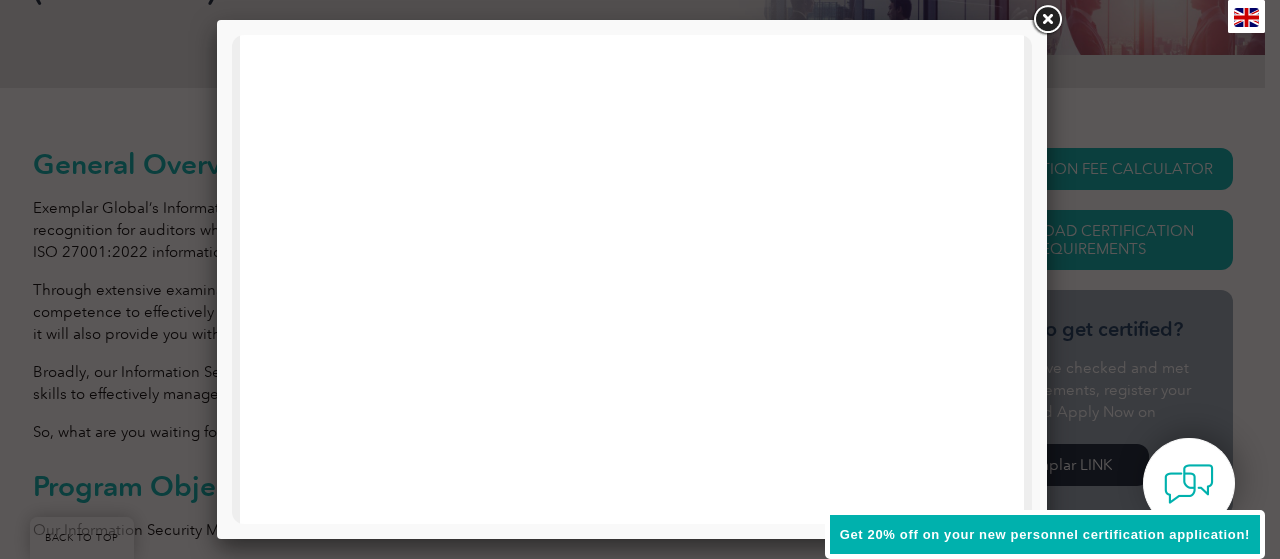 scroll, scrollTop: 100, scrollLeft: 0, axis: vertical 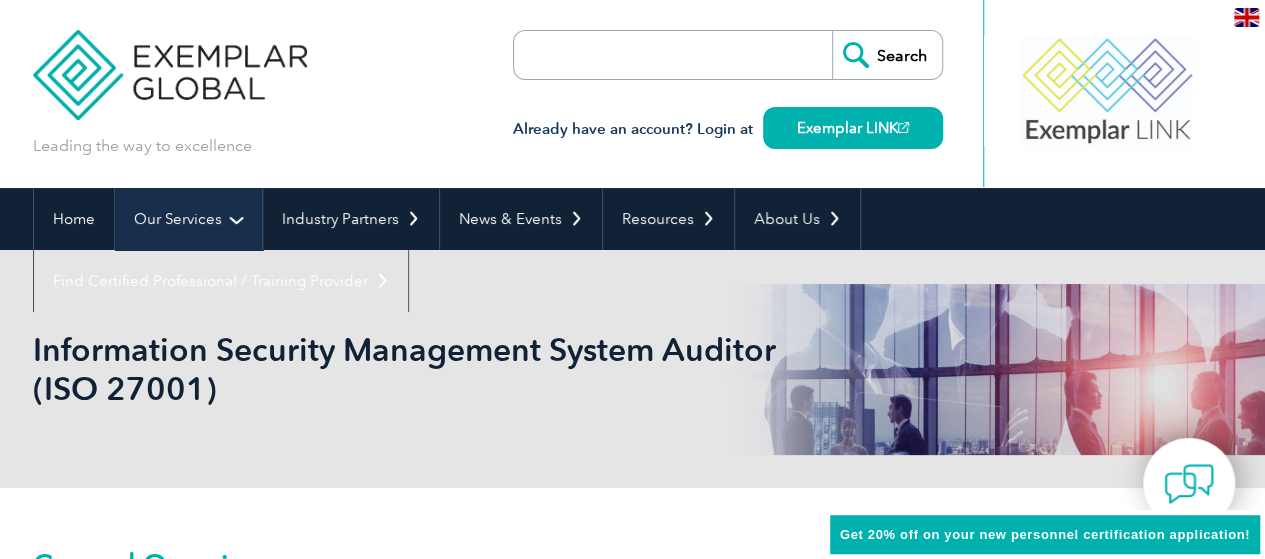 click on "Our Services" at bounding box center (188, 219) 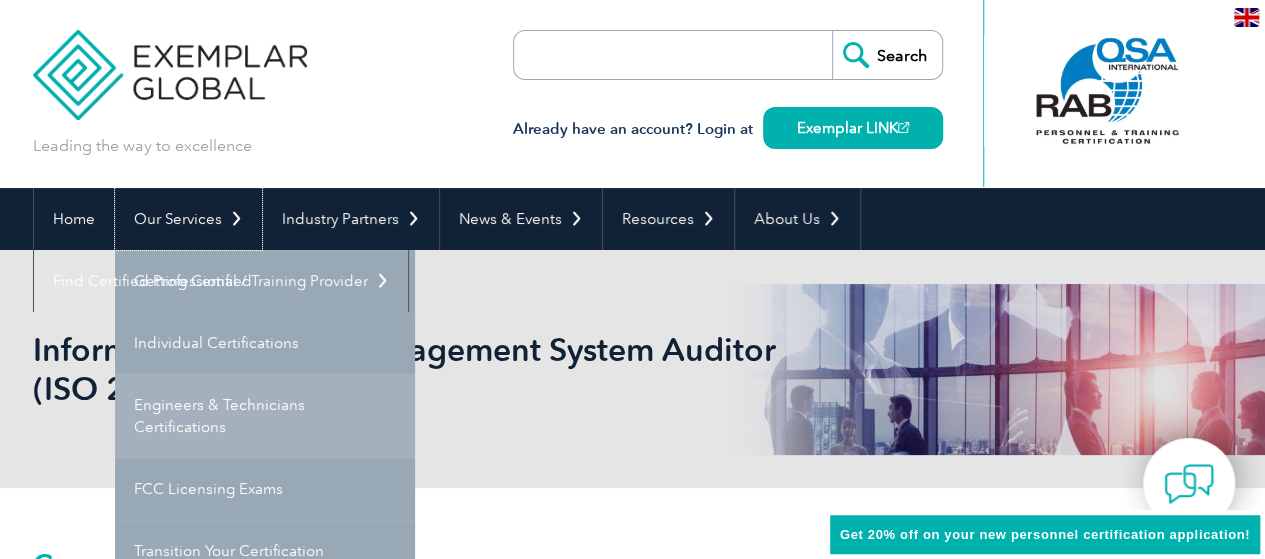 scroll, scrollTop: 100, scrollLeft: 0, axis: vertical 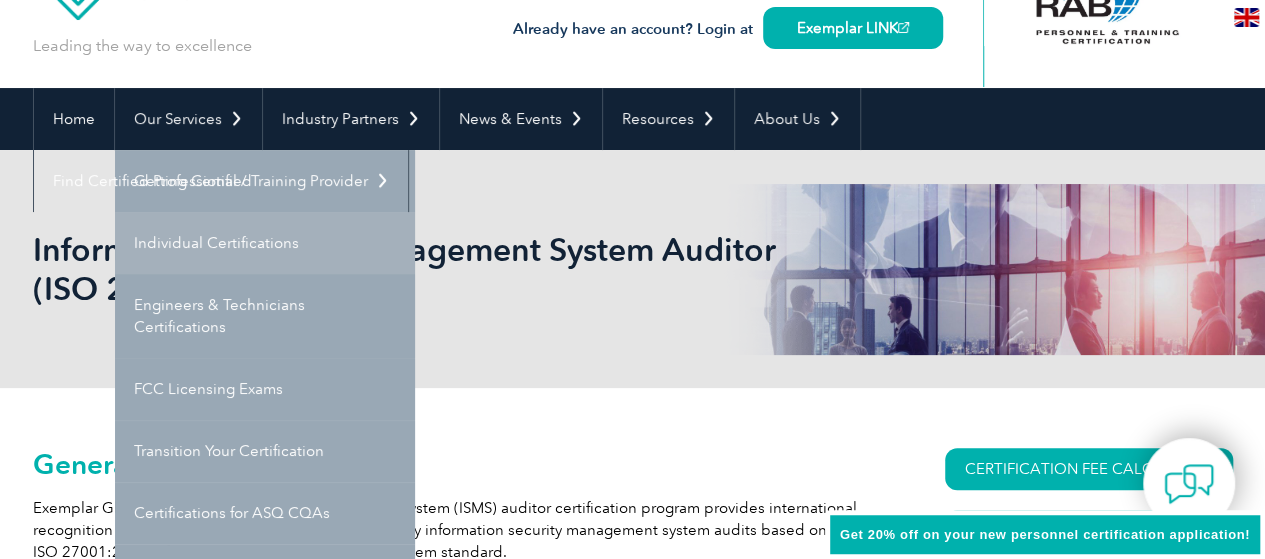 click on "Individual Certifications" at bounding box center [265, 243] 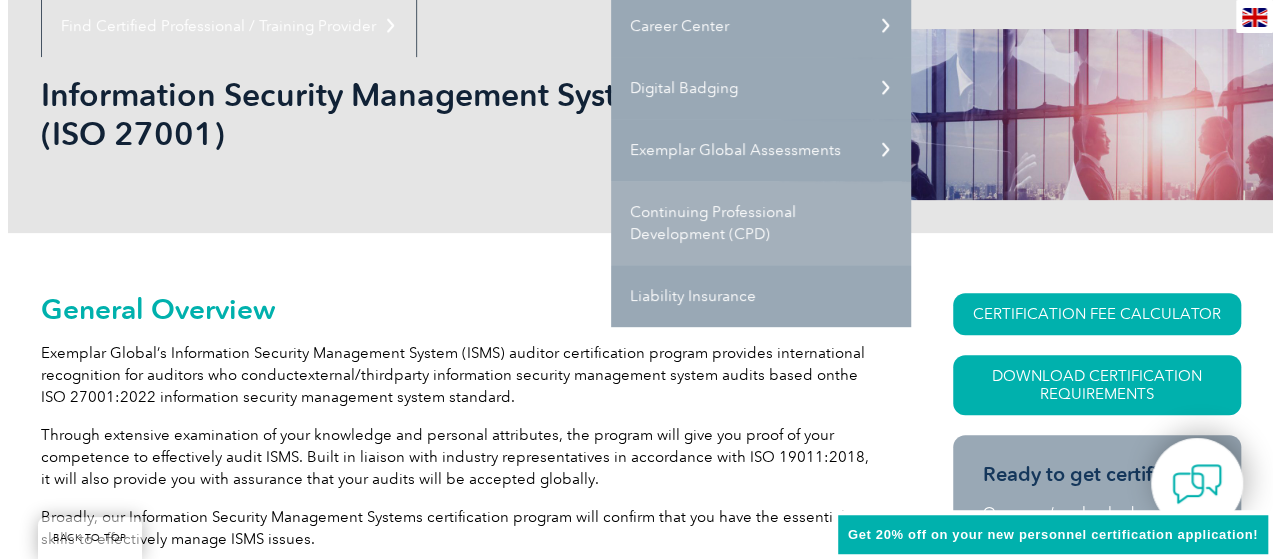 scroll, scrollTop: 300, scrollLeft: 0, axis: vertical 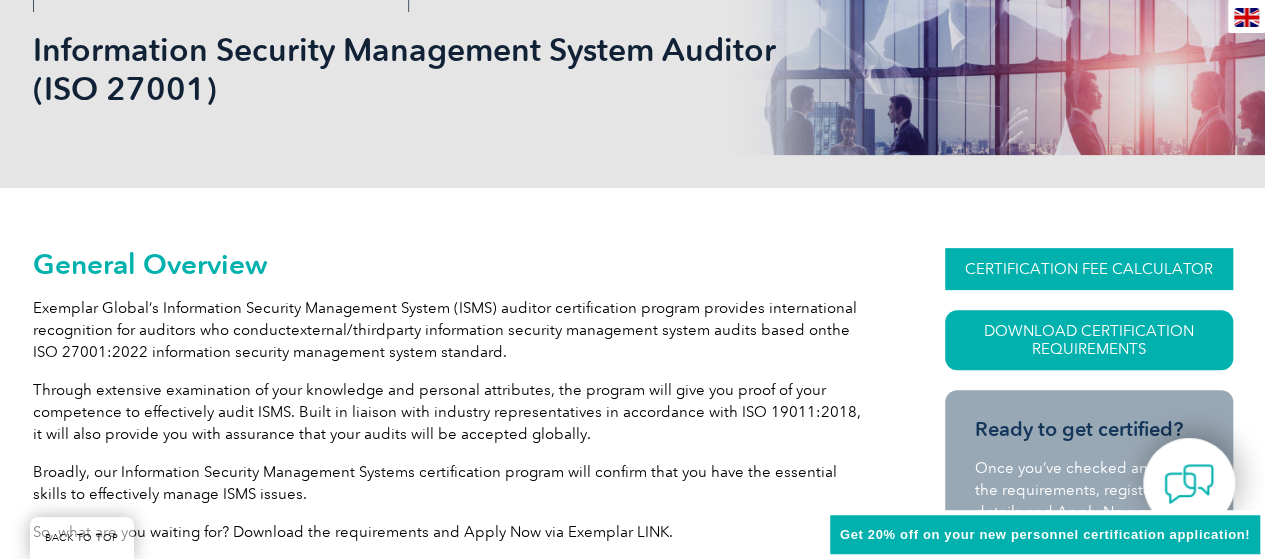 click on "CERTIFICATION FEE CALCULATOR" at bounding box center [1089, 269] 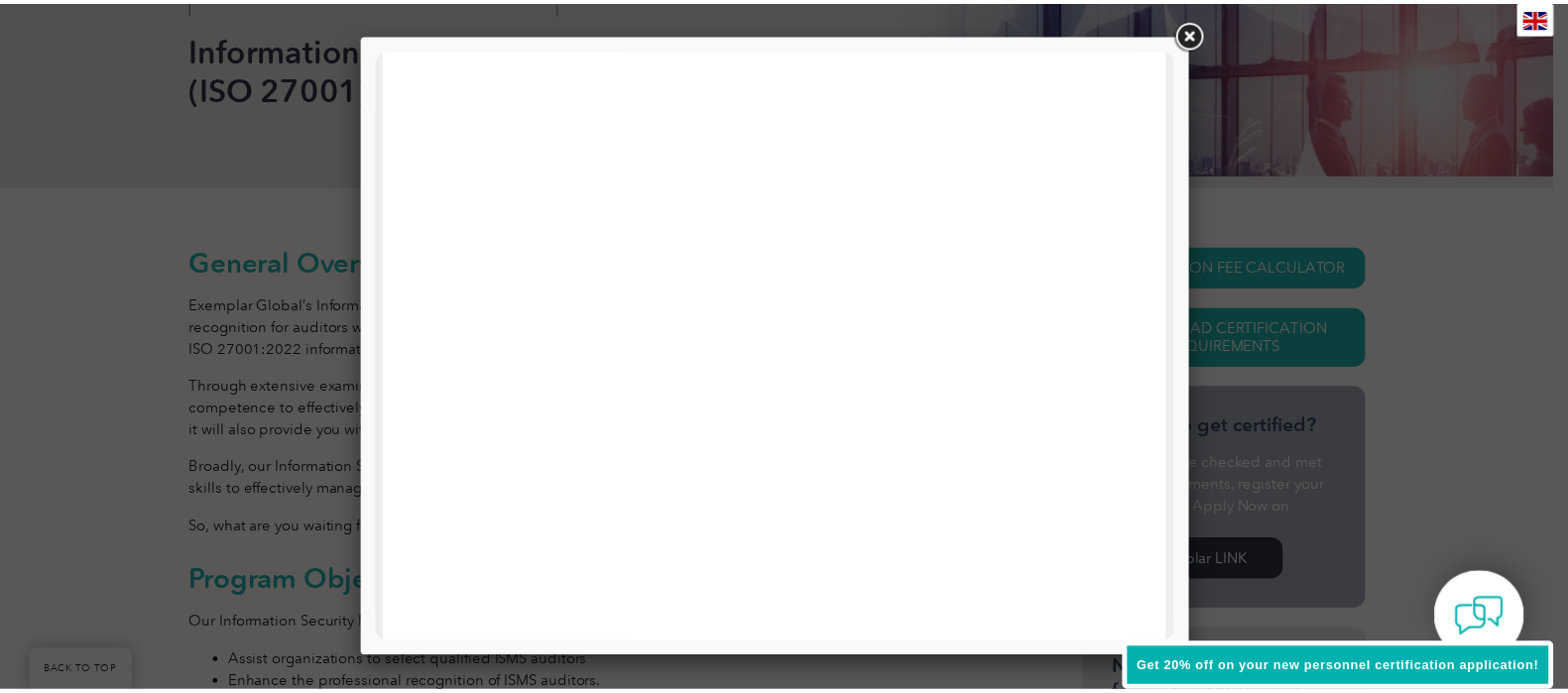 scroll, scrollTop: 570, scrollLeft: 0, axis: vertical 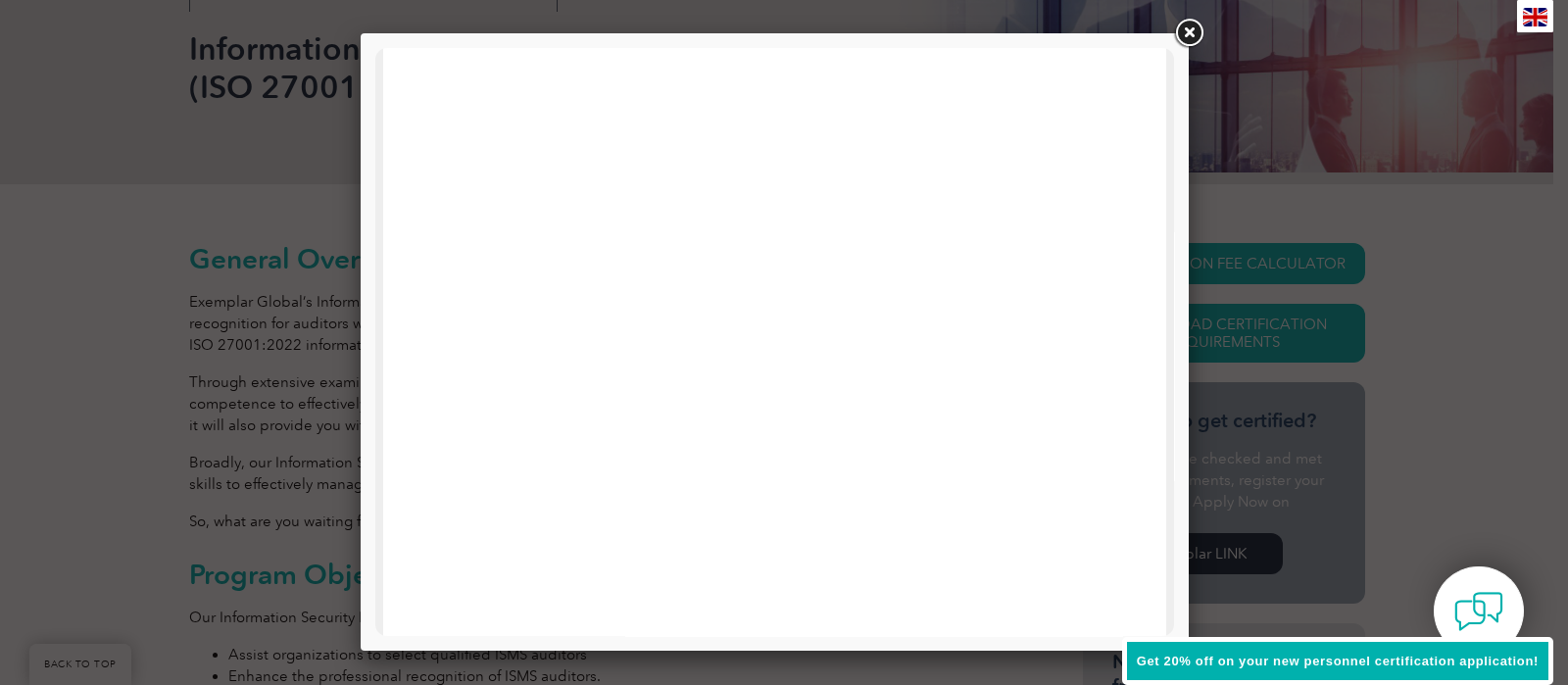 click at bounding box center [1189, 33] 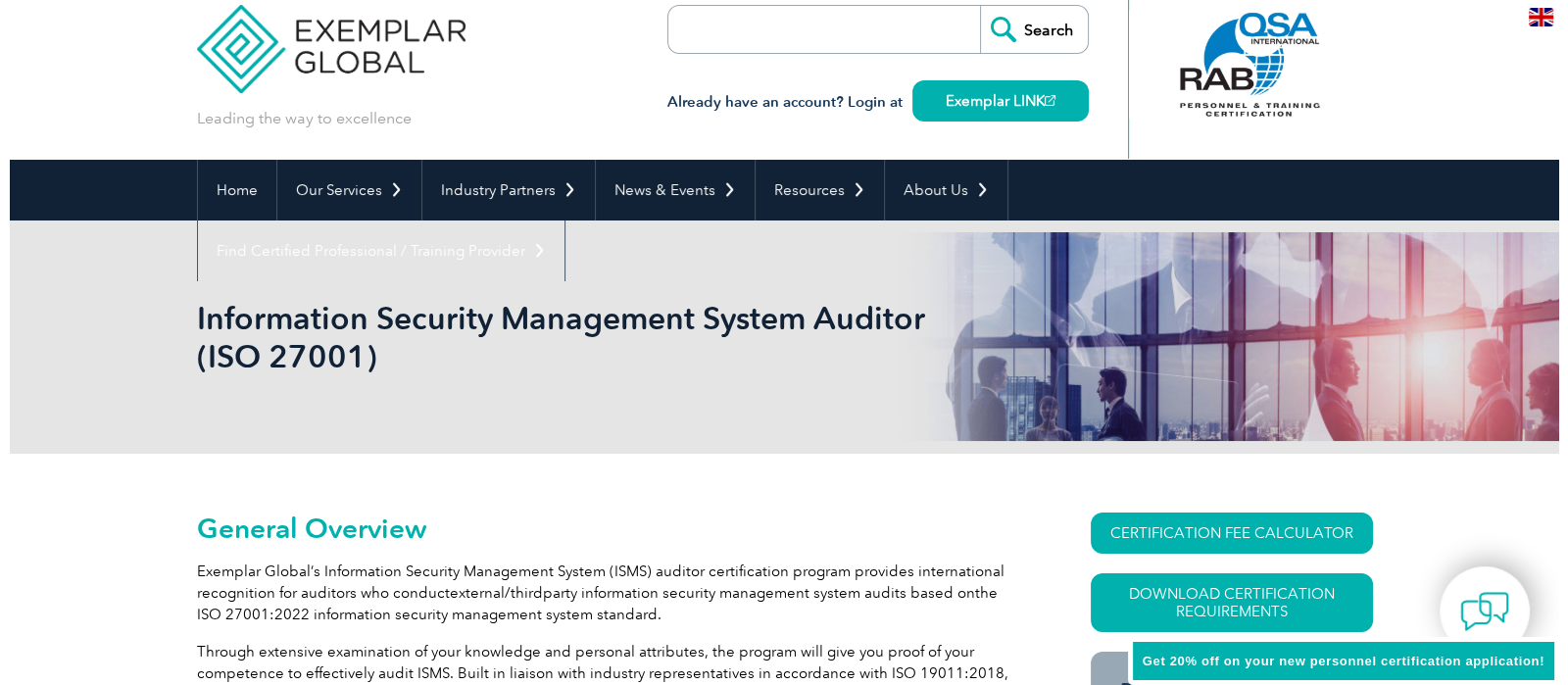 scroll, scrollTop: 489, scrollLeft: 0, axis: vertical 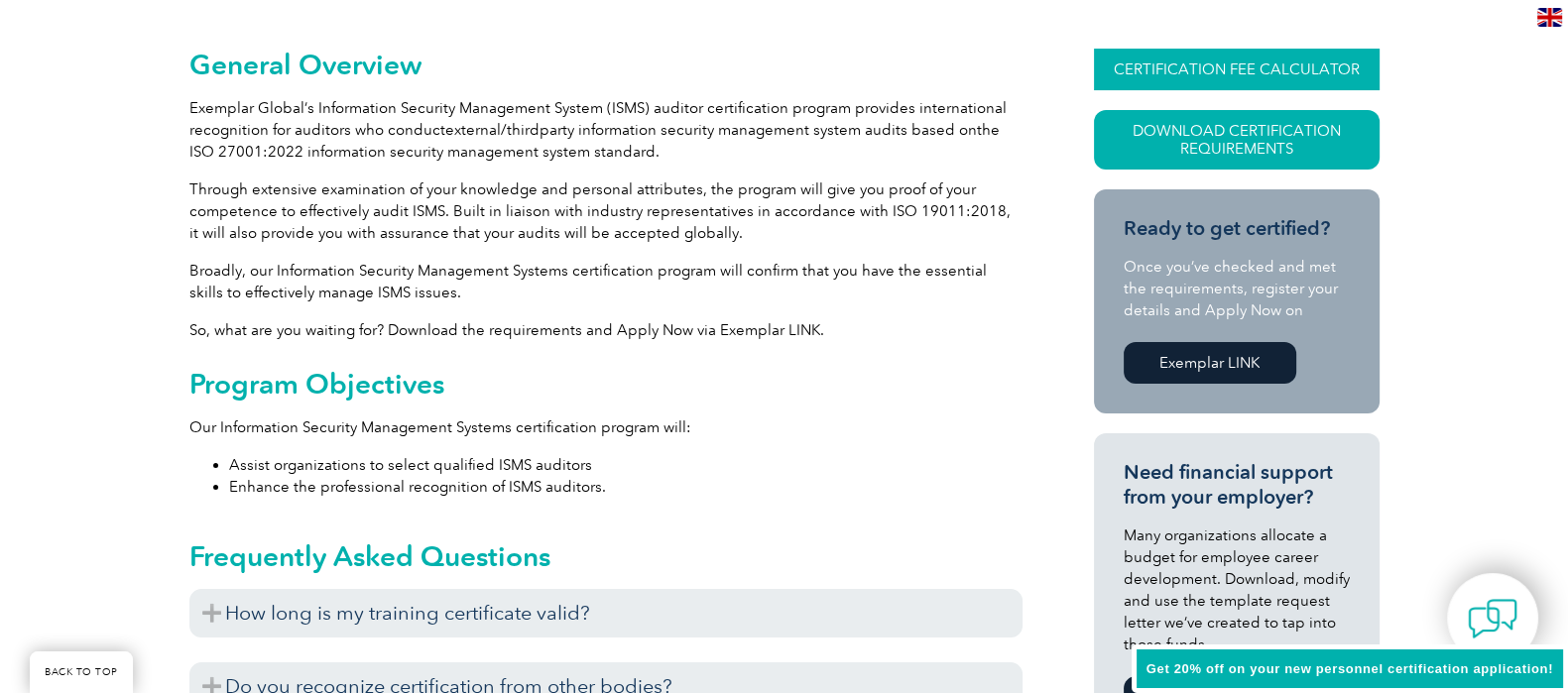 click on "CERTIFICATION FEE CALCULATOR" at bounding box center (1237, 69) 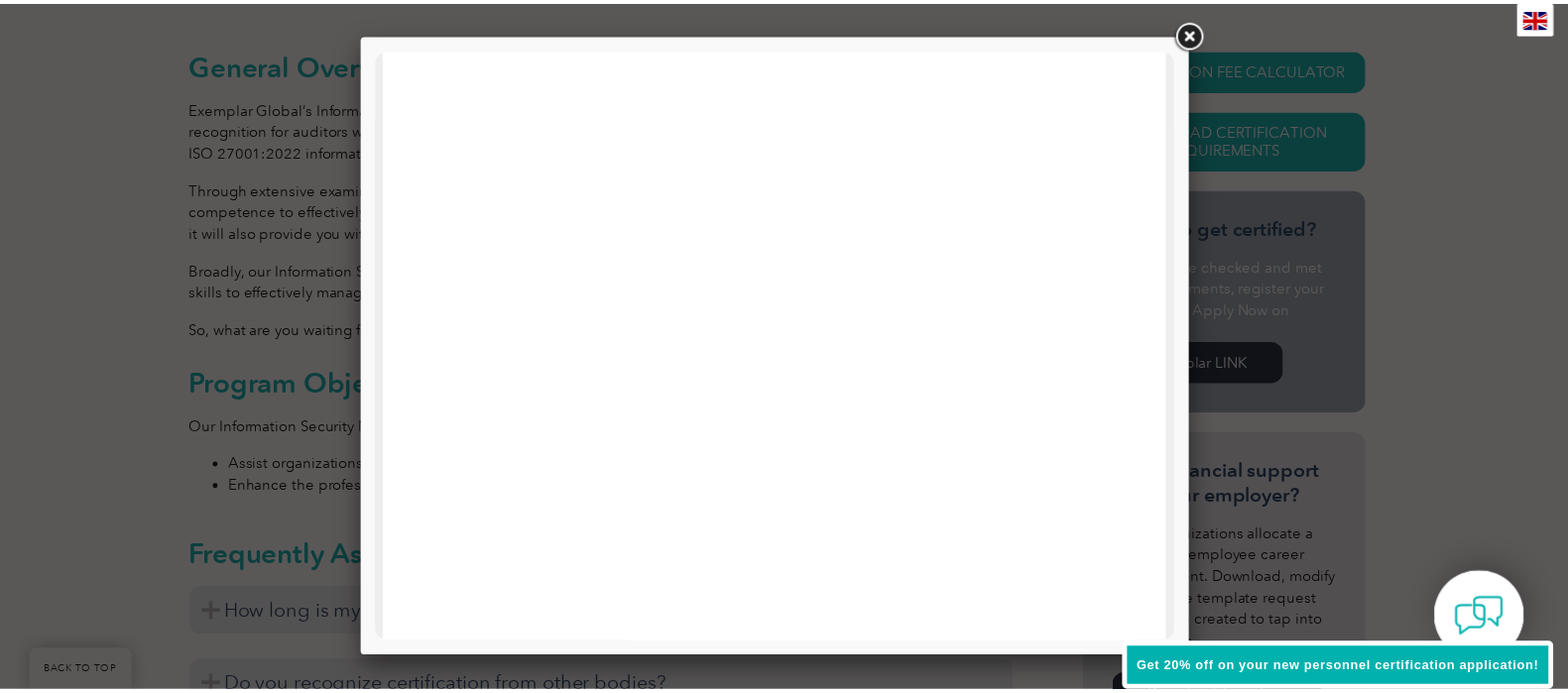 scroll, scrollTop: 247, scrollLeft: 0, axis: vertical 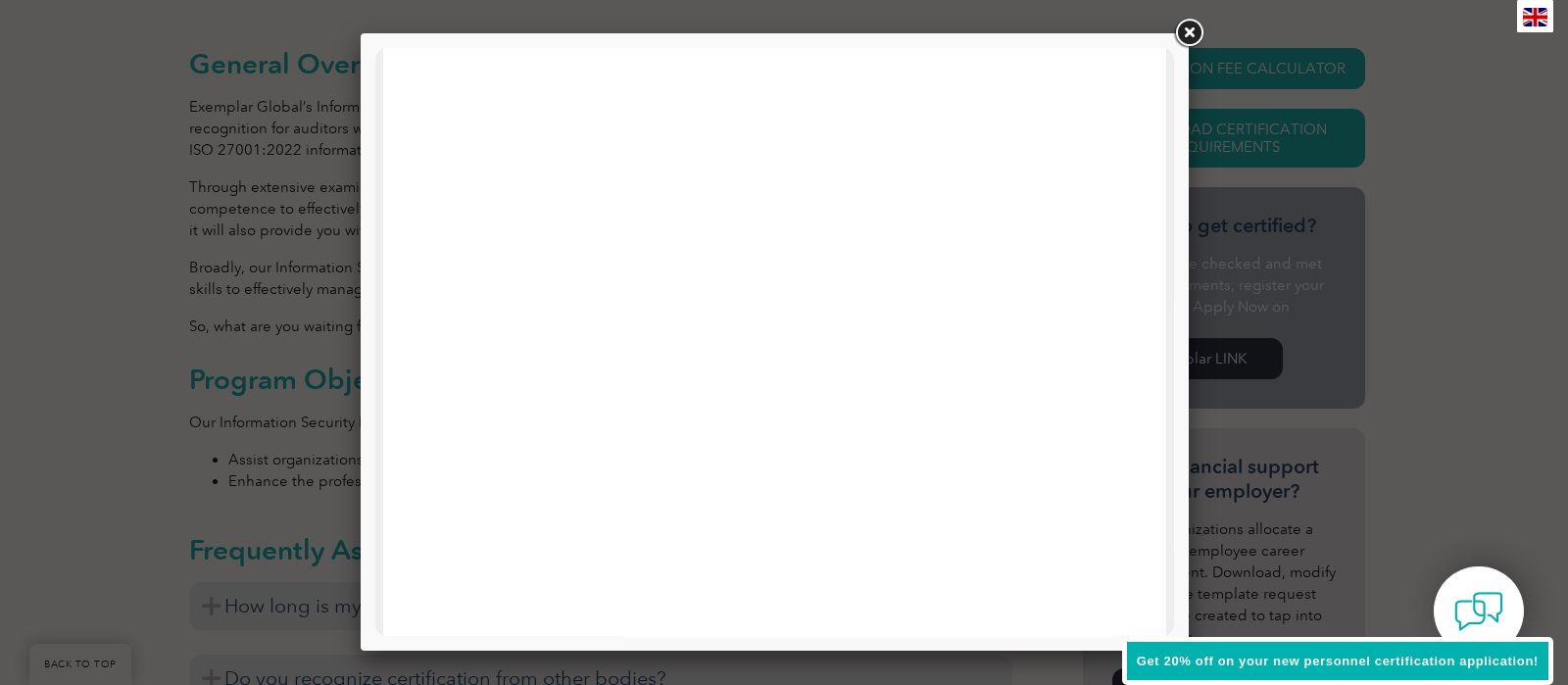 click at bounding box center (1189, 33) 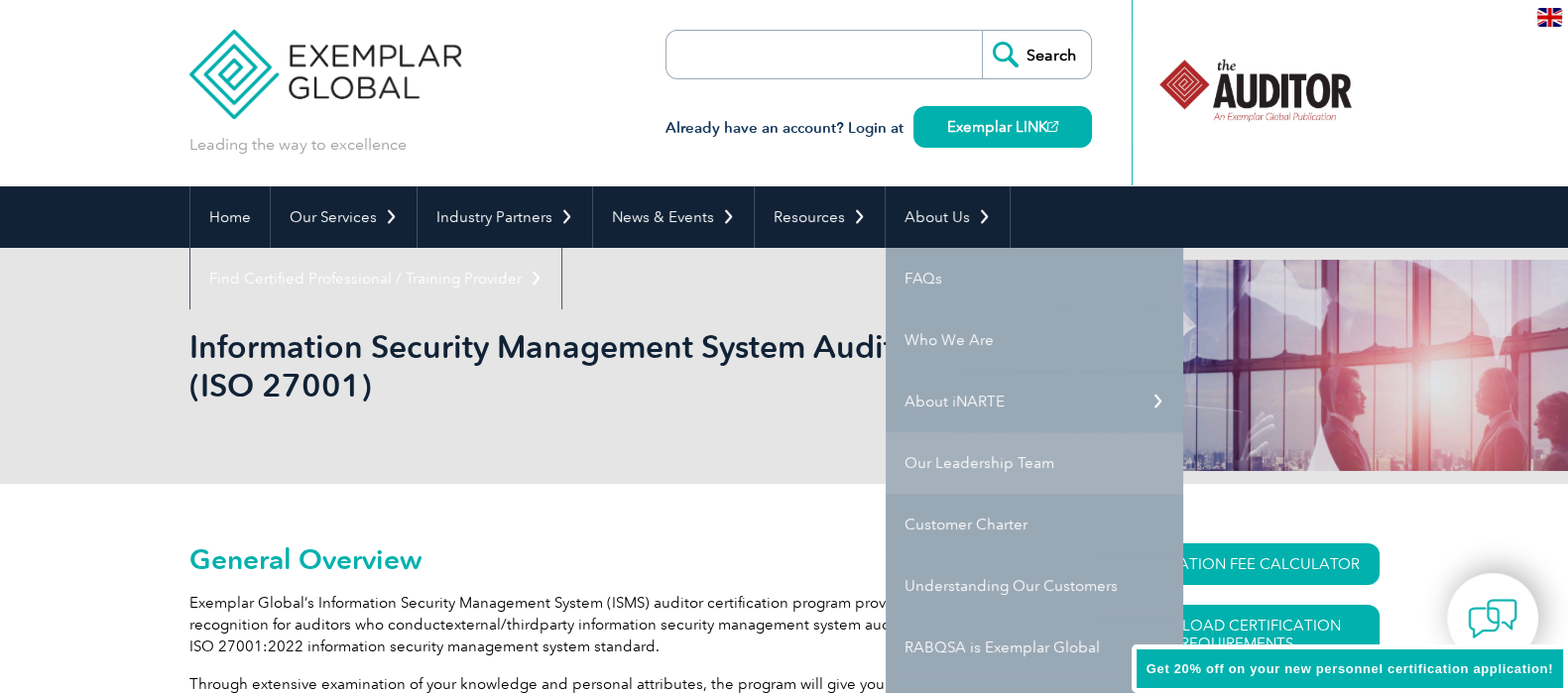 scroll, scrollTop: 123, scrollLeft: 0, axis: vertical 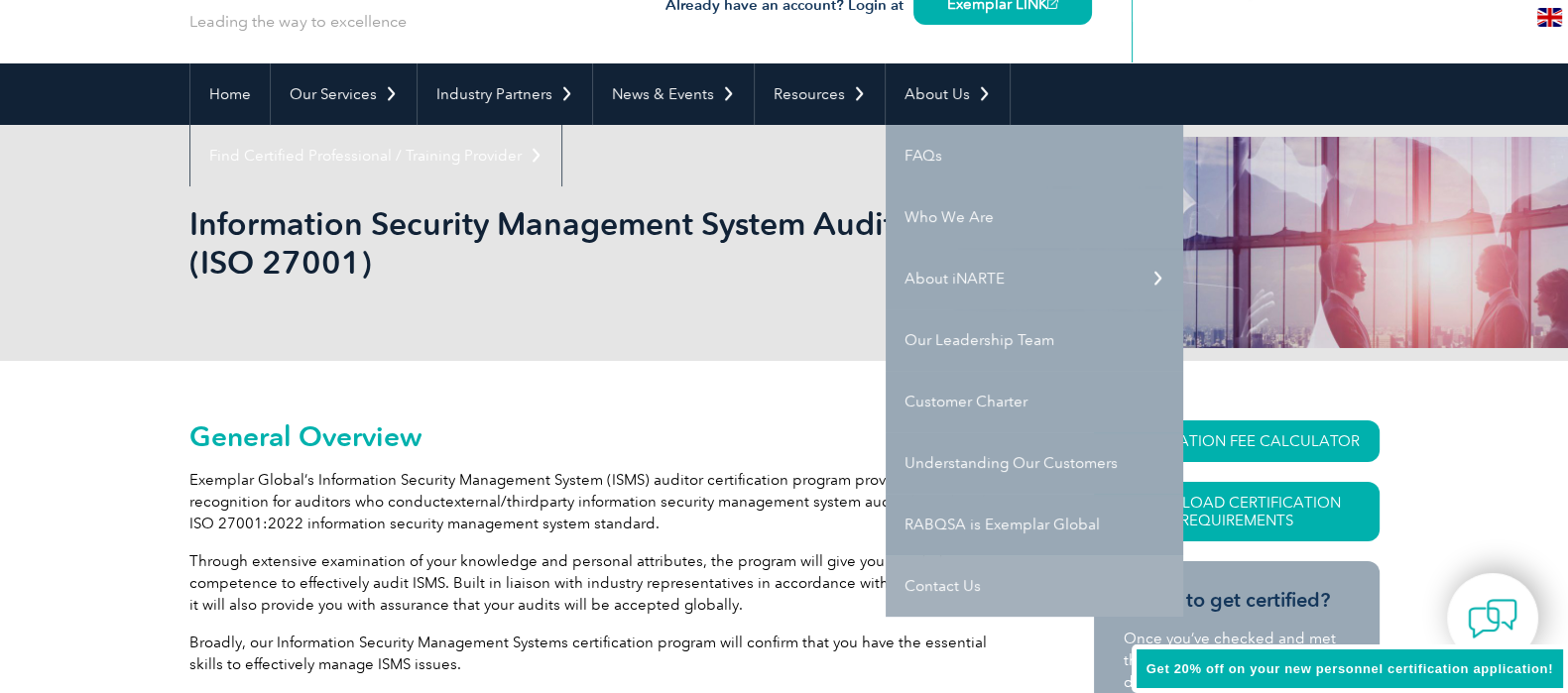 click on "Contact Us" at bounding box center [1034, 586] 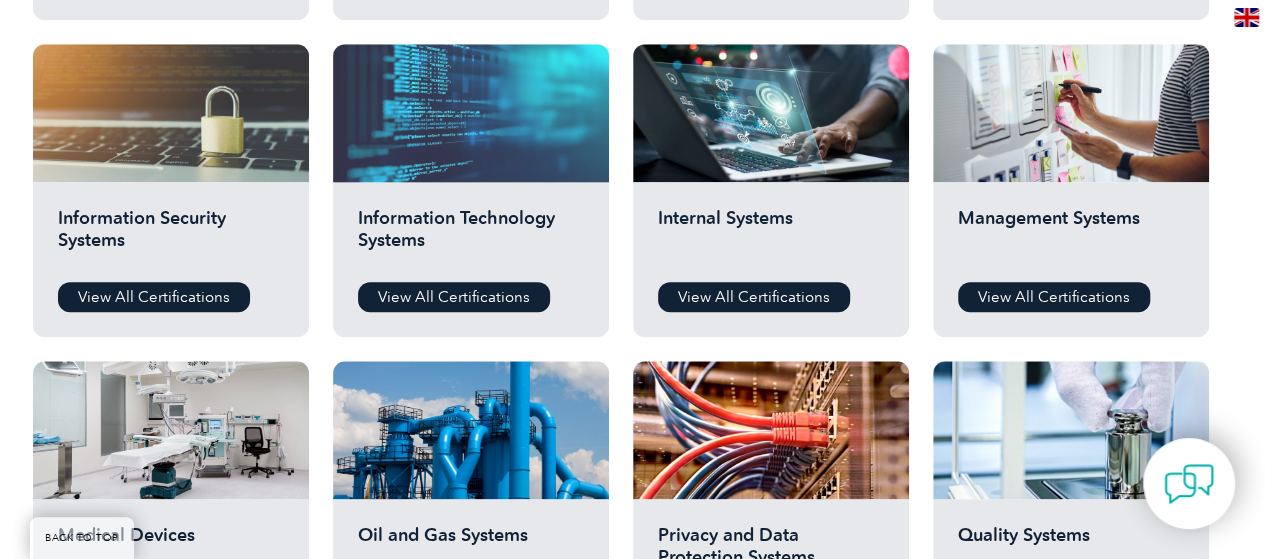 scroll, scrollTop: 1100, scrollLeft: 0, axis: vertical 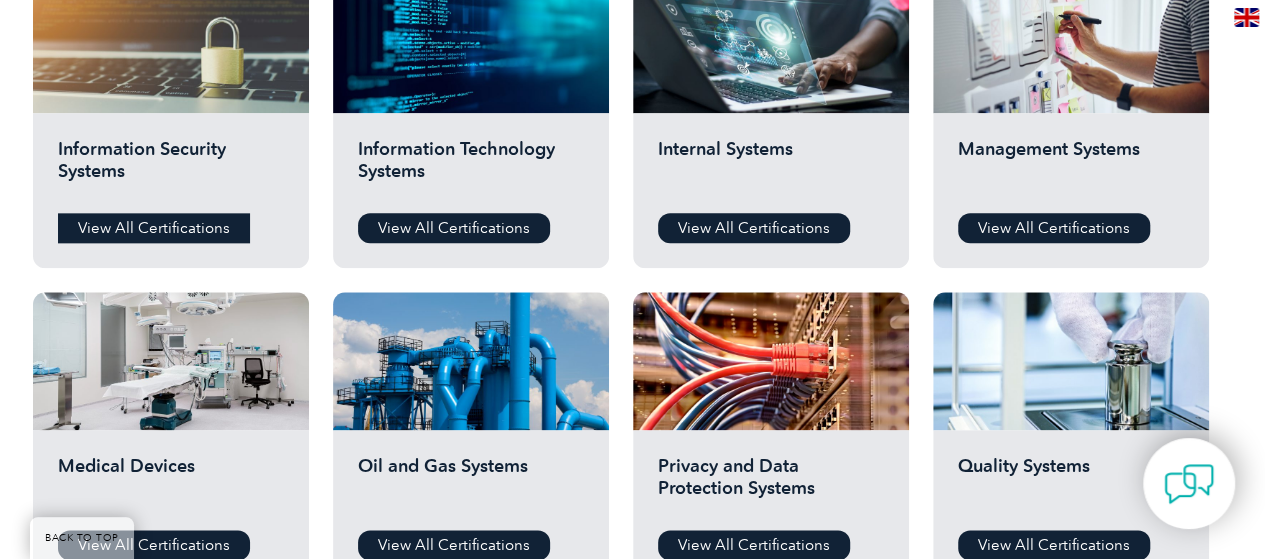 click on "View All Certifications" at bounding box center (154, 228) 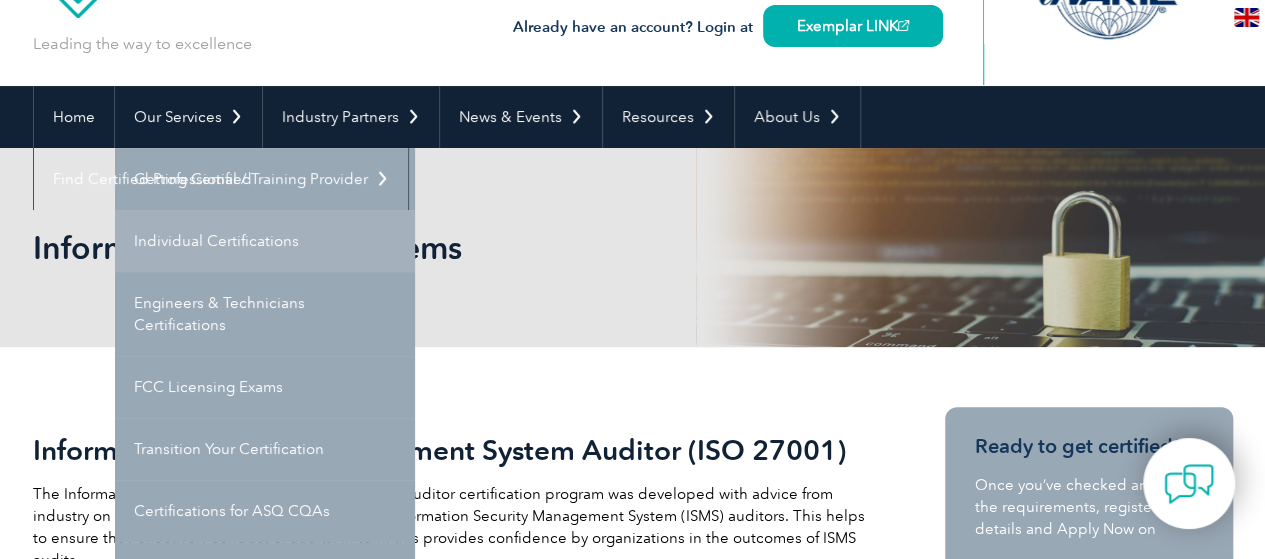 scroll, scrollTop: 100, scrollLeft: 0, axis: vertical 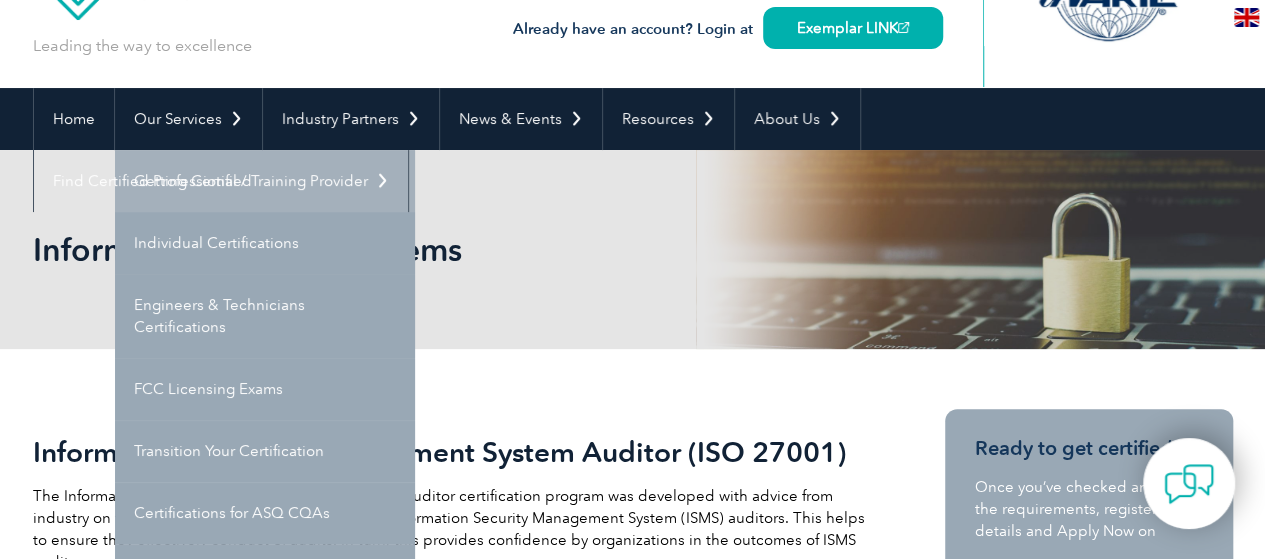 click on "Getting Certified" at bounding box center (265, 181) 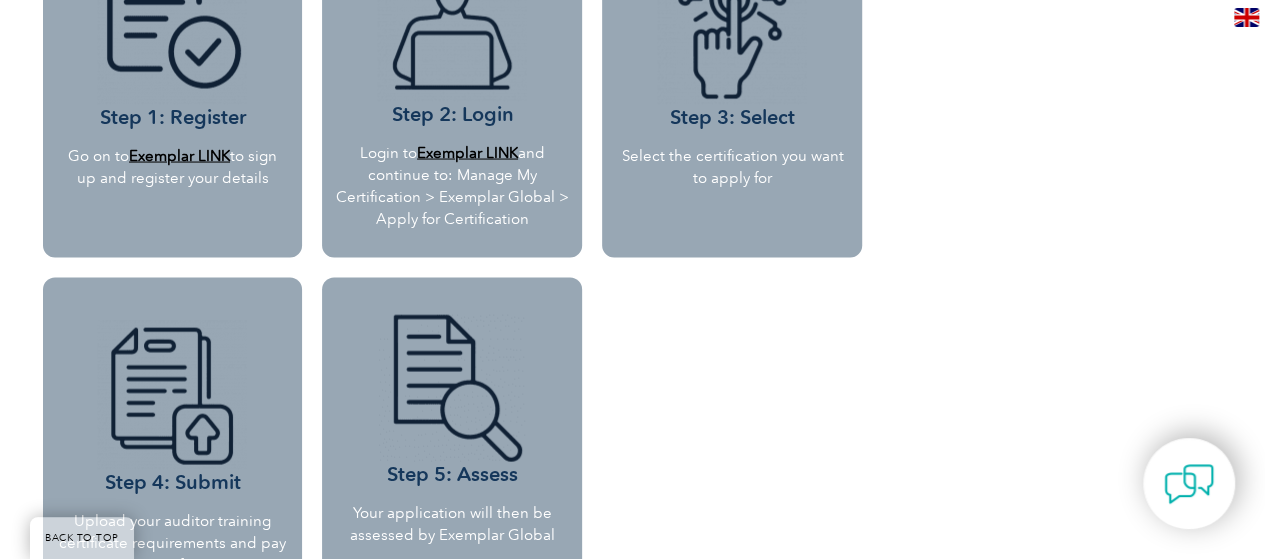 scroll, scrollTop: 1978, scrollLeft: 0, axis: vertical 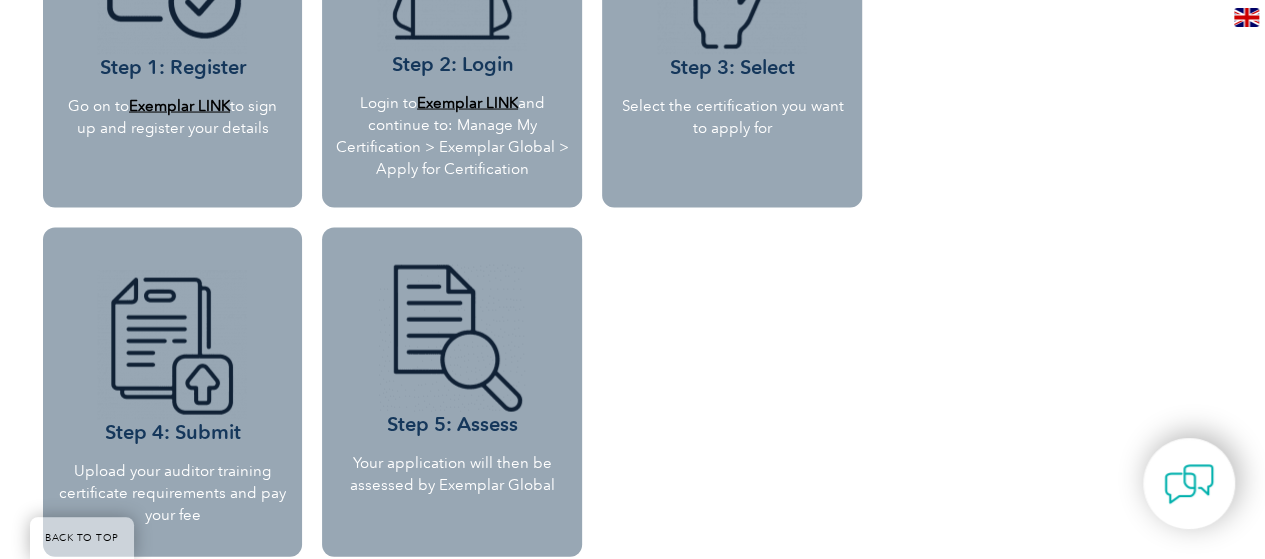 click at bounding box center (1246, 17) 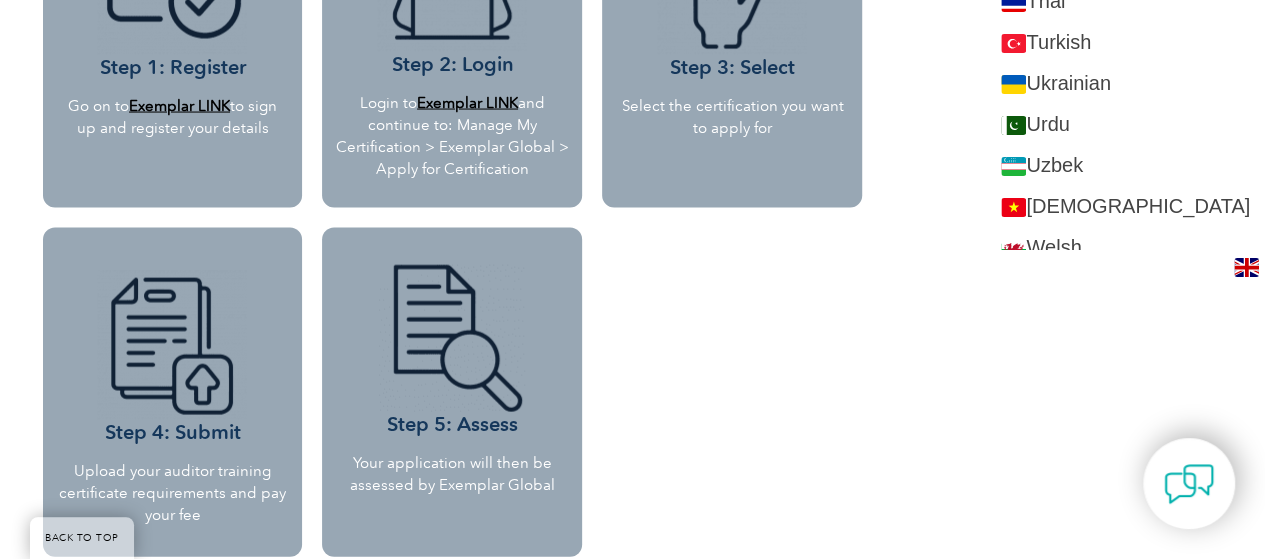 scroll, scrollTop: 3600, scrollLeft: 0, axis: vertical 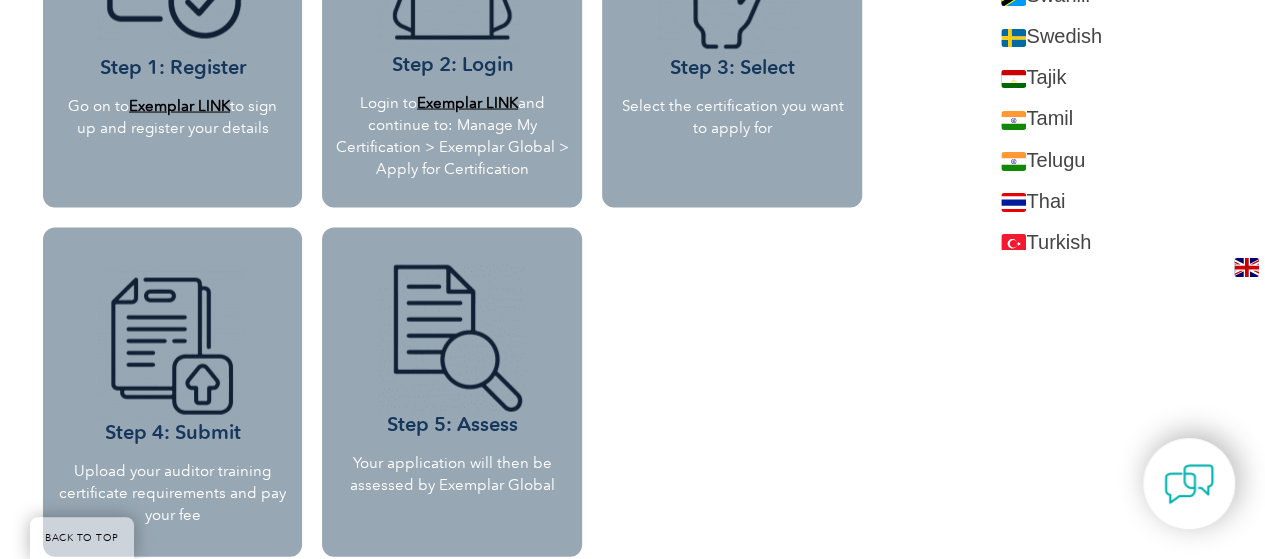 click on "Why should you get certified?  Gaining personnel certification will enhance your career and provide independent proof of your knowledge, skills, and attributes. In fact, it’s the number one reason why people choose to gain certification. Certifications provide recognition of your professional competence and demonstrates your commitment to quality outcomes. Put simply, if you want to be seen as the best, personnel certification allows you to stand out amongst your peers.  For recertification information,  click here…           Why get certified with us?                           Globally recognized   We work on a global scale and network extensively with global certification bodies to align our certifications to meet the demands of industry.   Our global personnel certifications apply to system specialists, consultants, external, internal, and regulatory auditors.                    Strong support system                         Professional profiles Learn More" at bounding box center [633, -166] 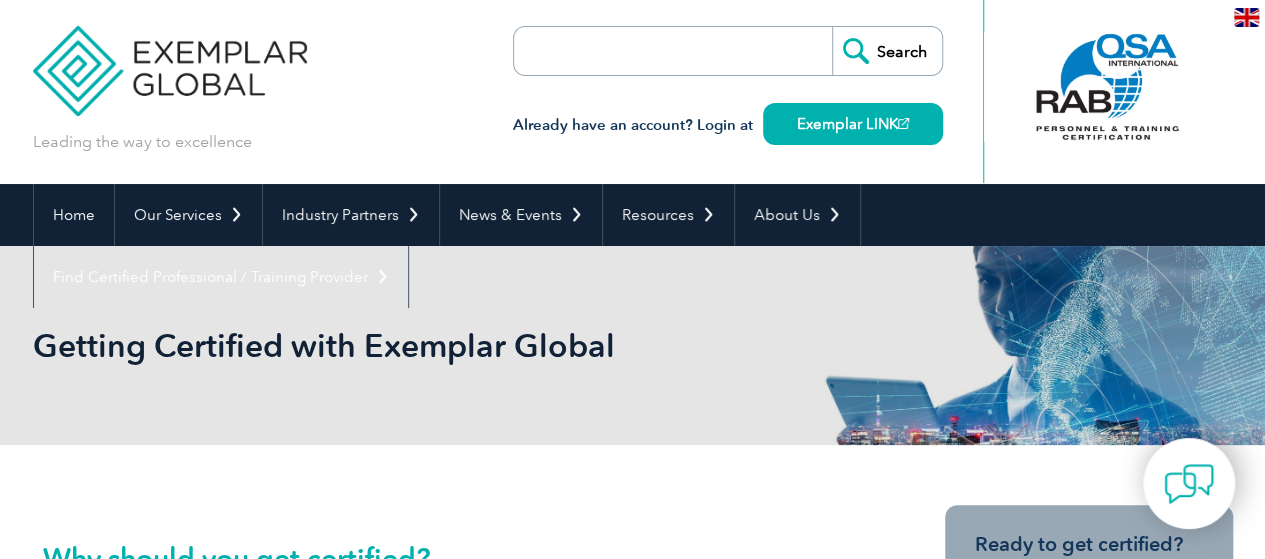 scroll, scrollTop: 0, scrollLeft: 0, axis: both 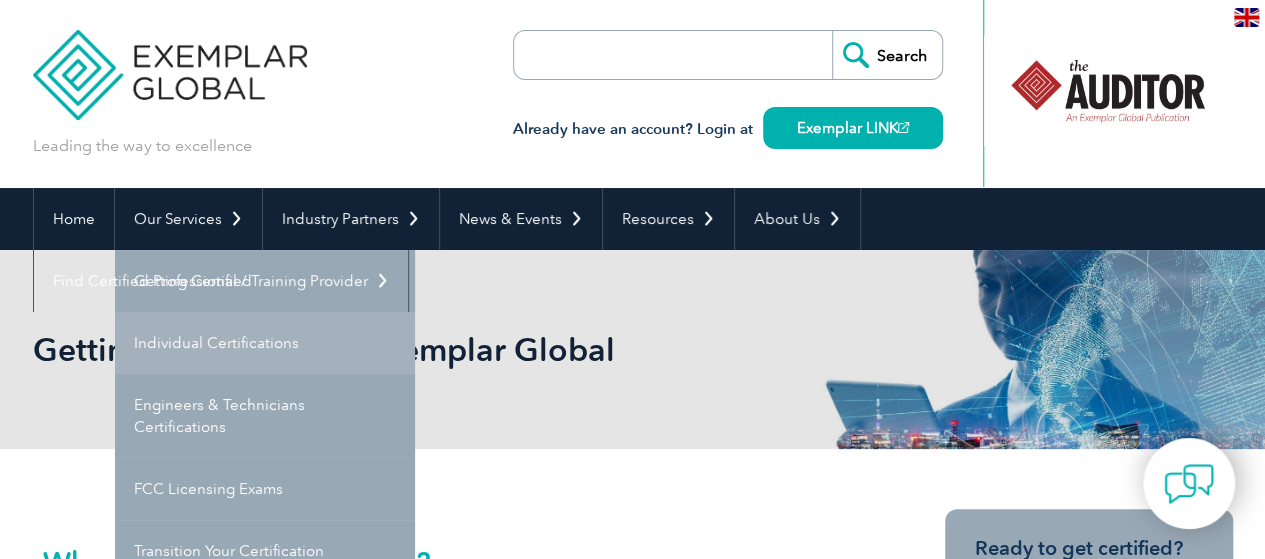 click on "Individual Certifications" at bounding box center [265, 343] 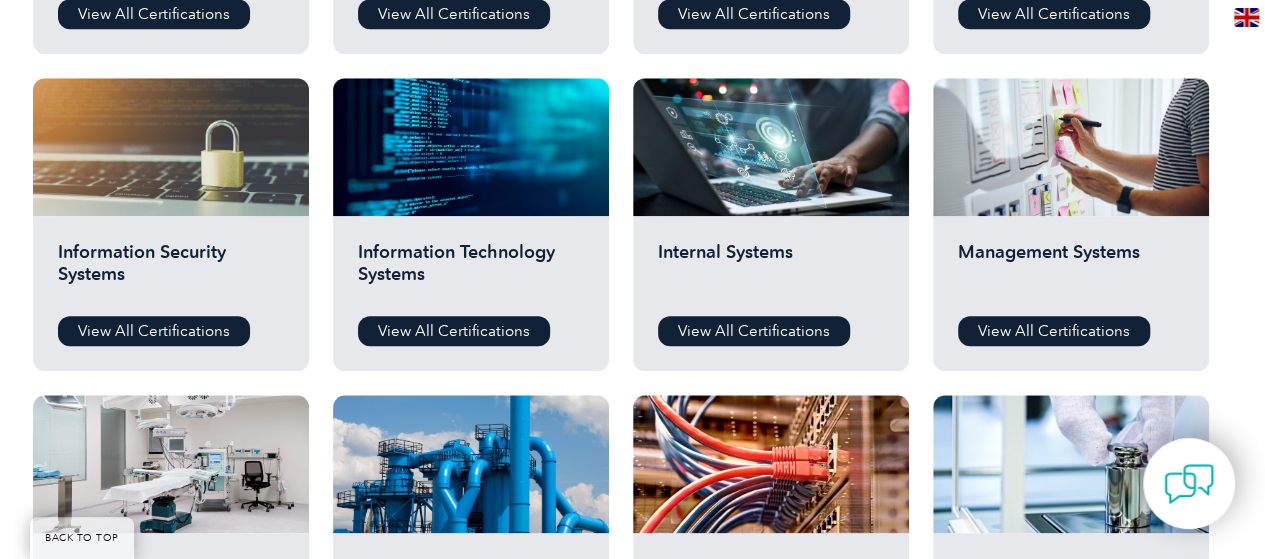 scroll, scrollTop: 1000, scrollLeft: 0, axis: vertical 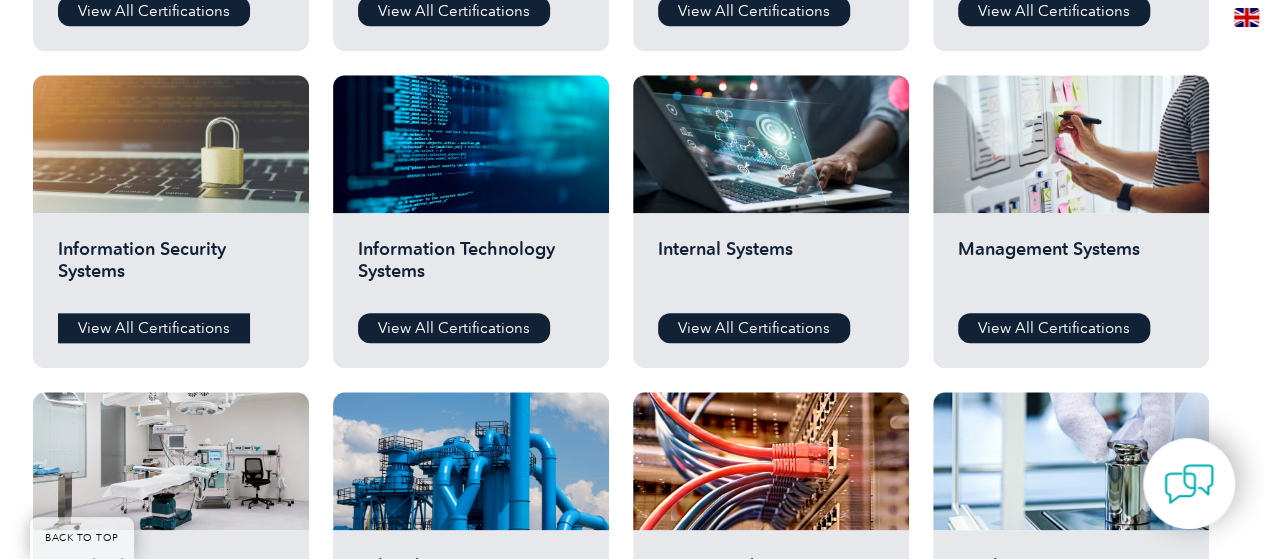 click on "View All Certifications" at bounding box center [154, 328] 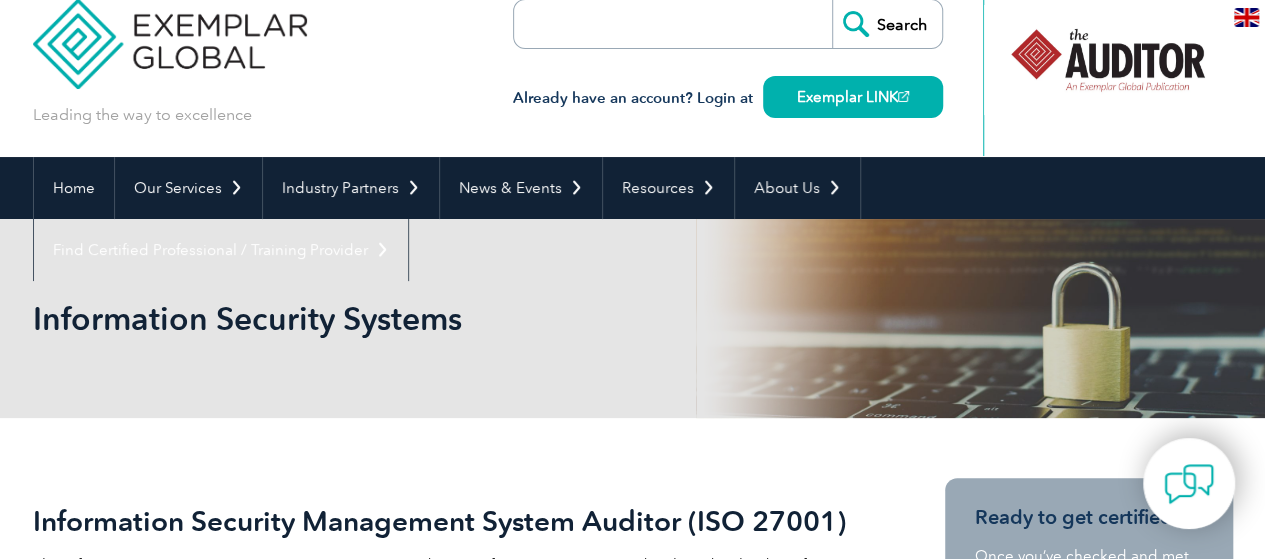 scroll, scrollTop: 0, scrollLeft: 0, axis: both 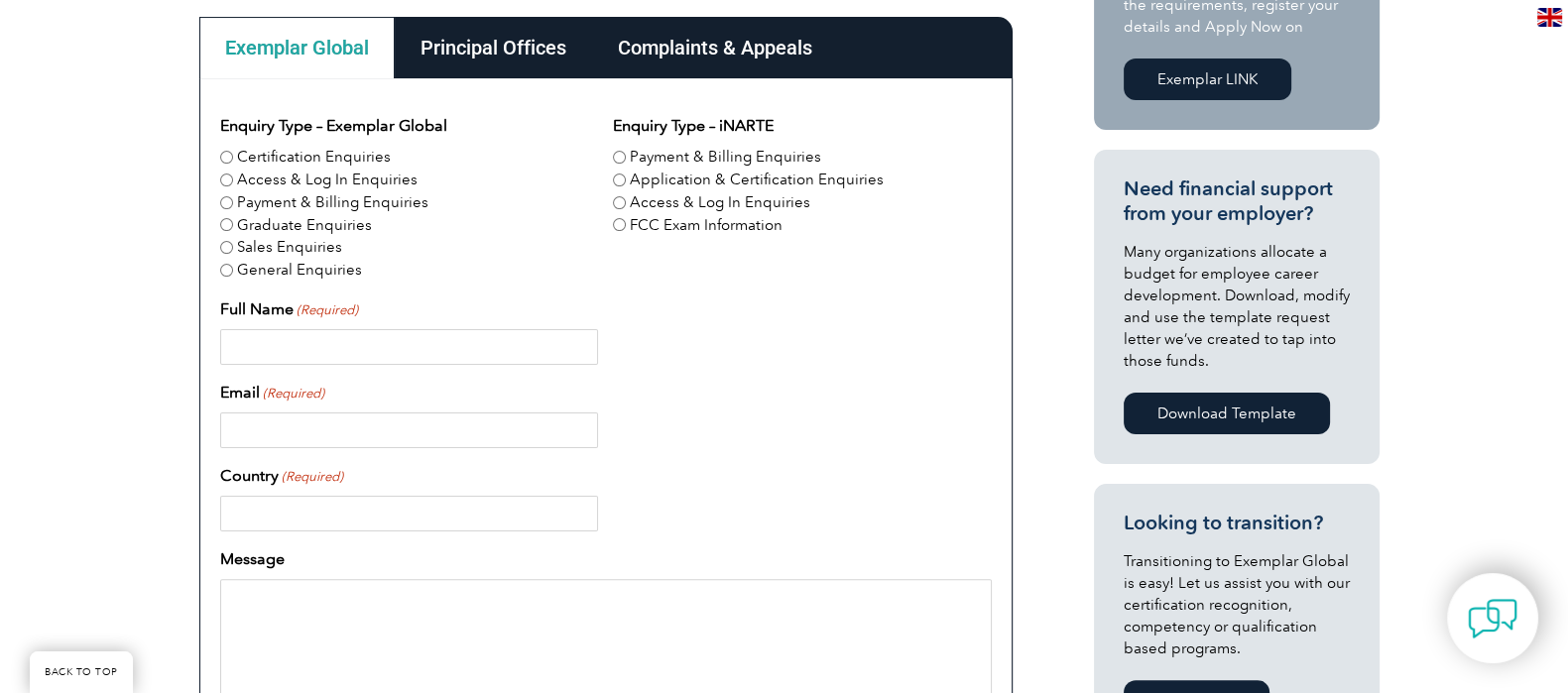 click on "Certification Enquiries" at bounding box center [313, 157] 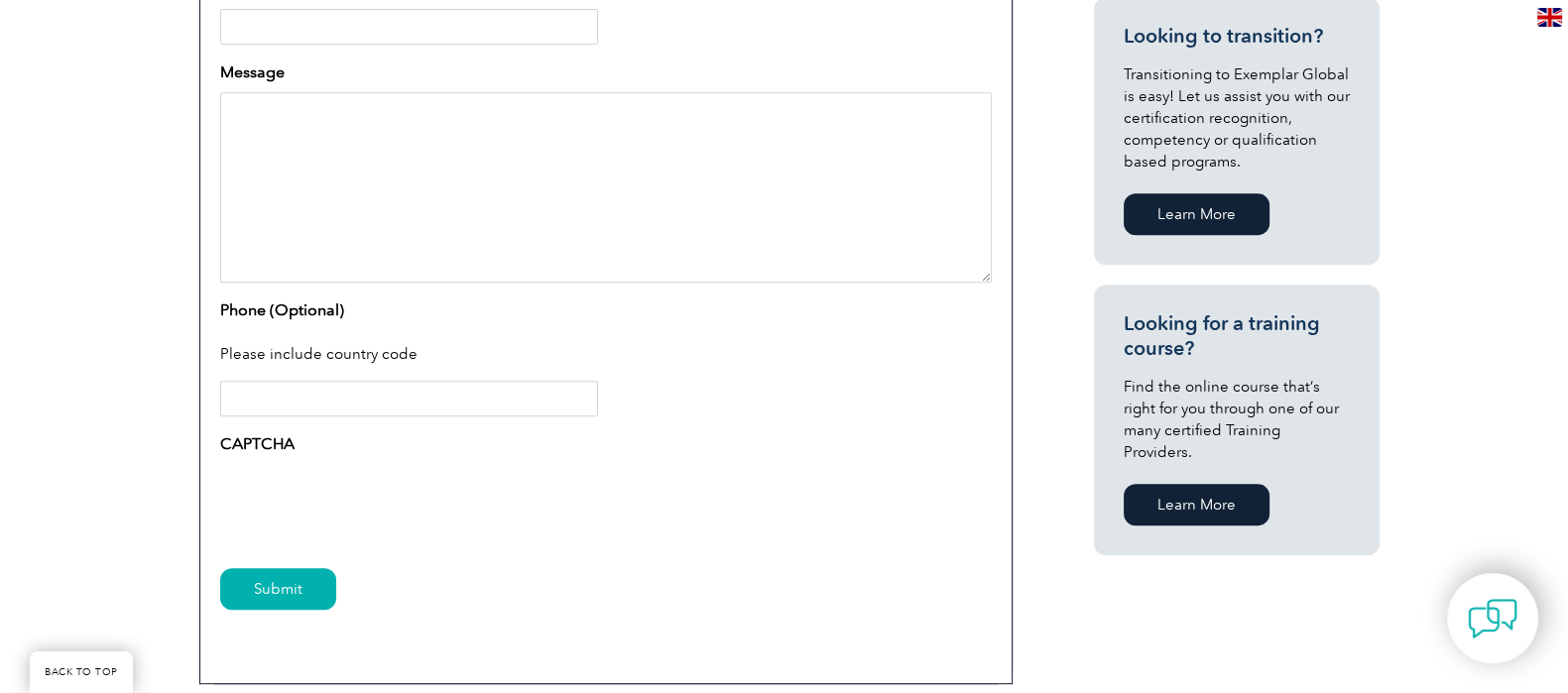 scroll, scrollTop: 1095, scrollLeft: 0, axis: vertical 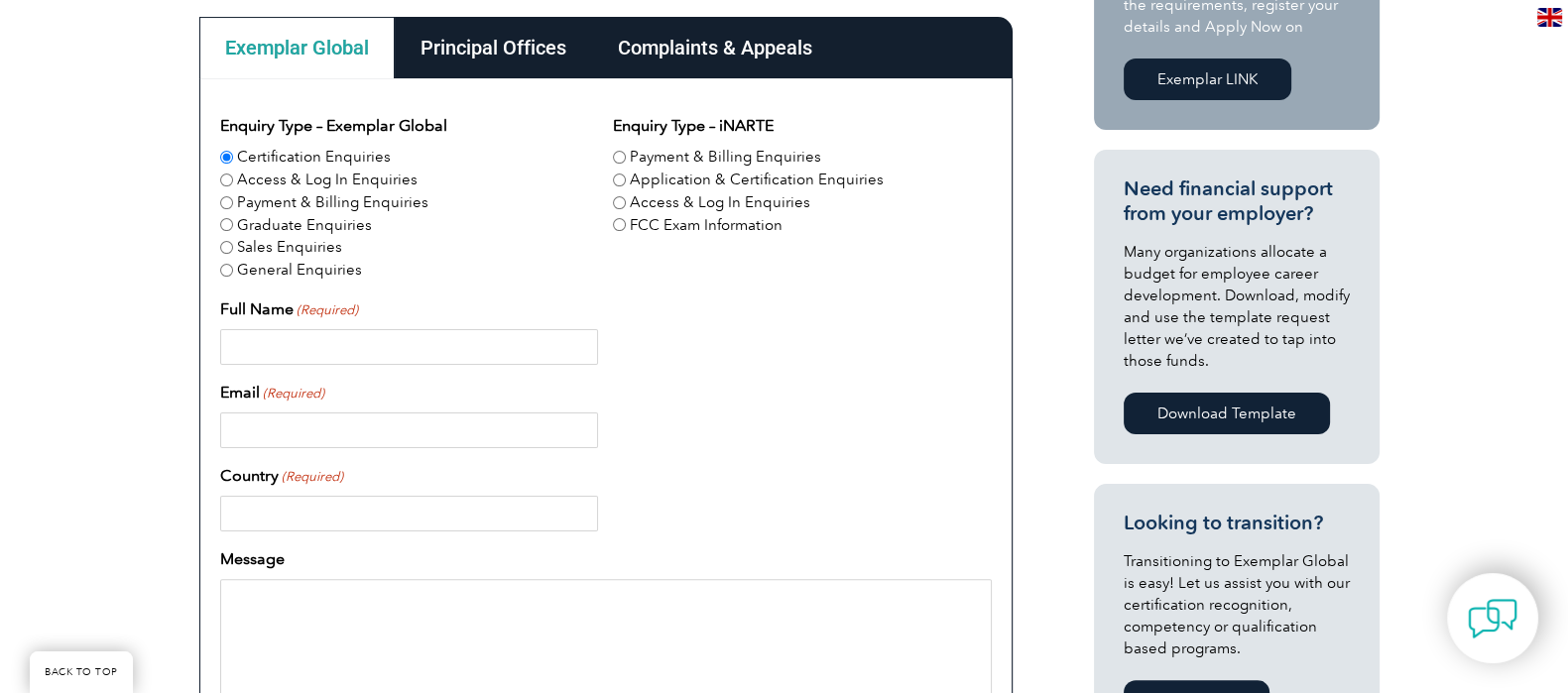 click on "Full Name (Required)" at bounding box center [409, 347] 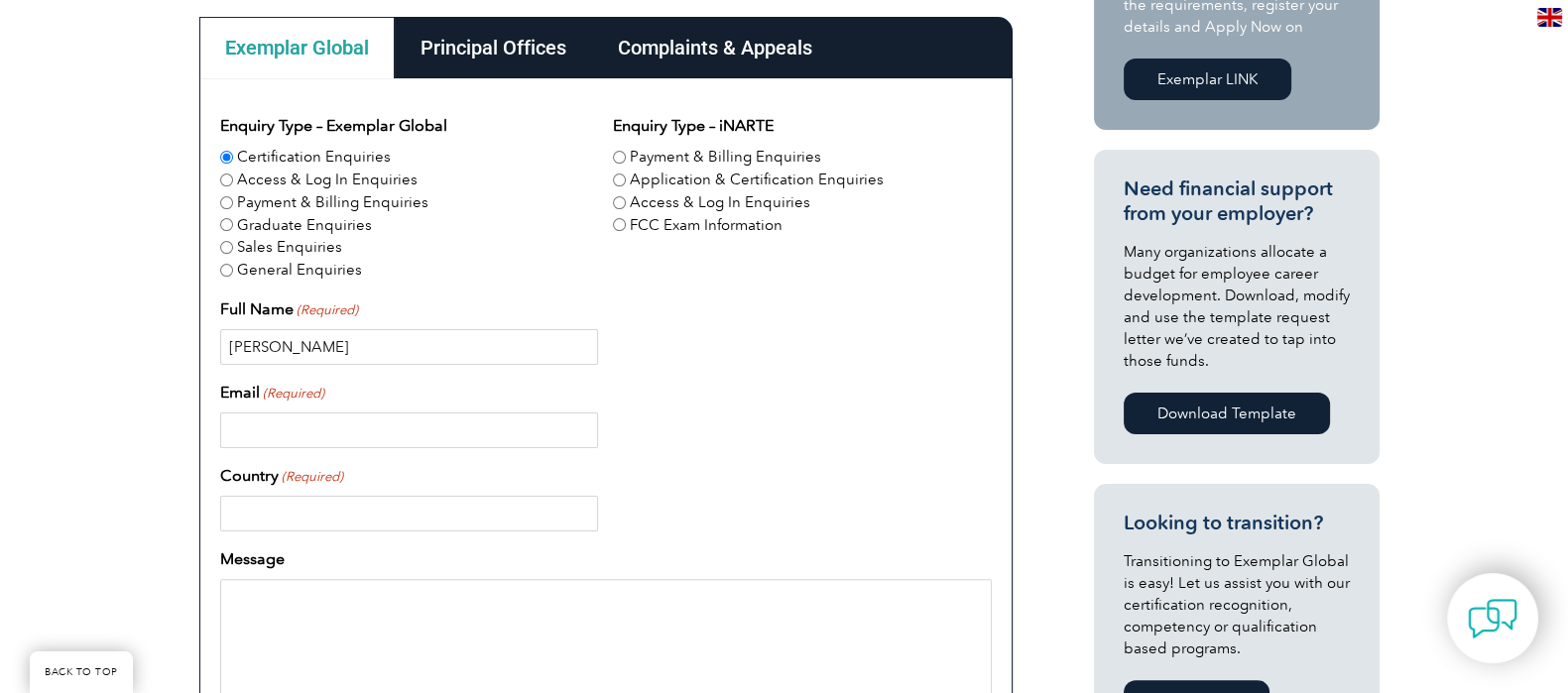 type on "Surya Kumar" 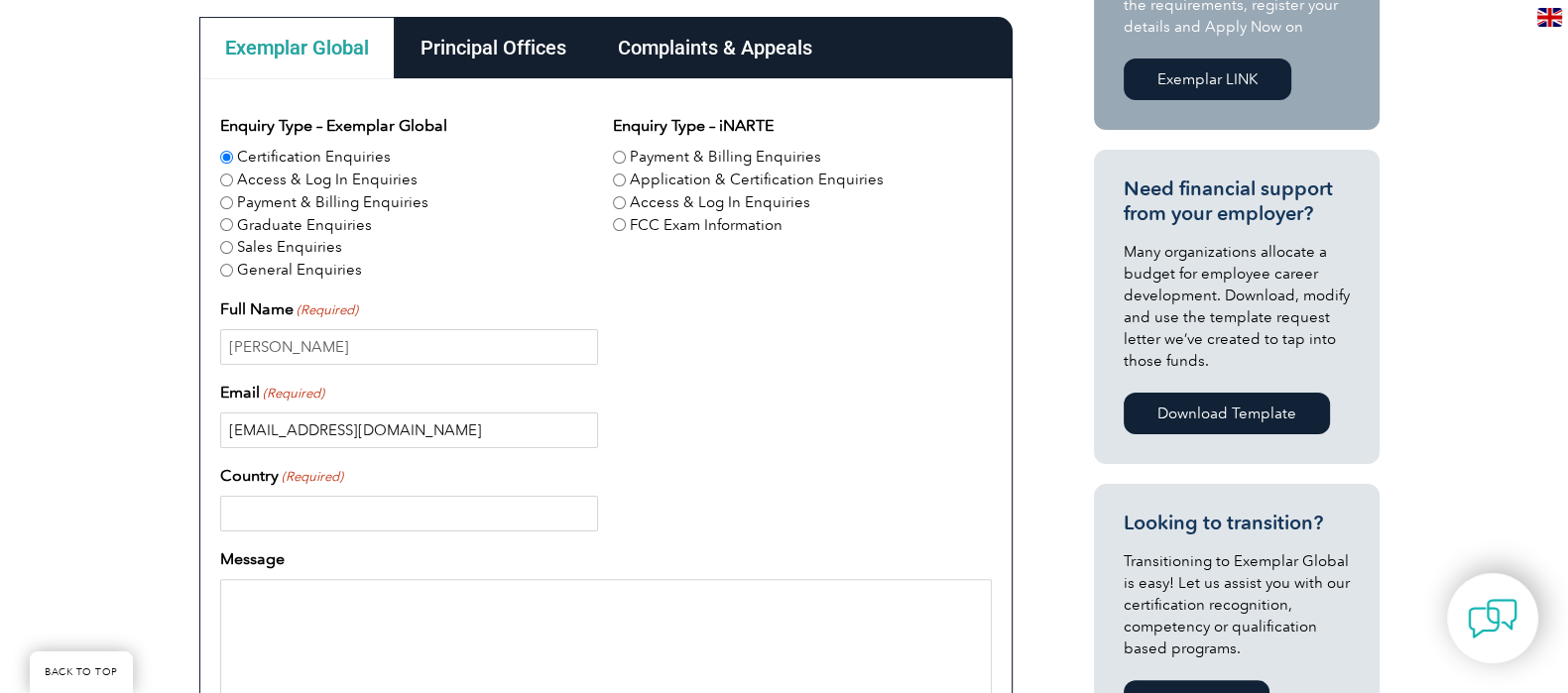 type on "suryakumars@fsstech.com" 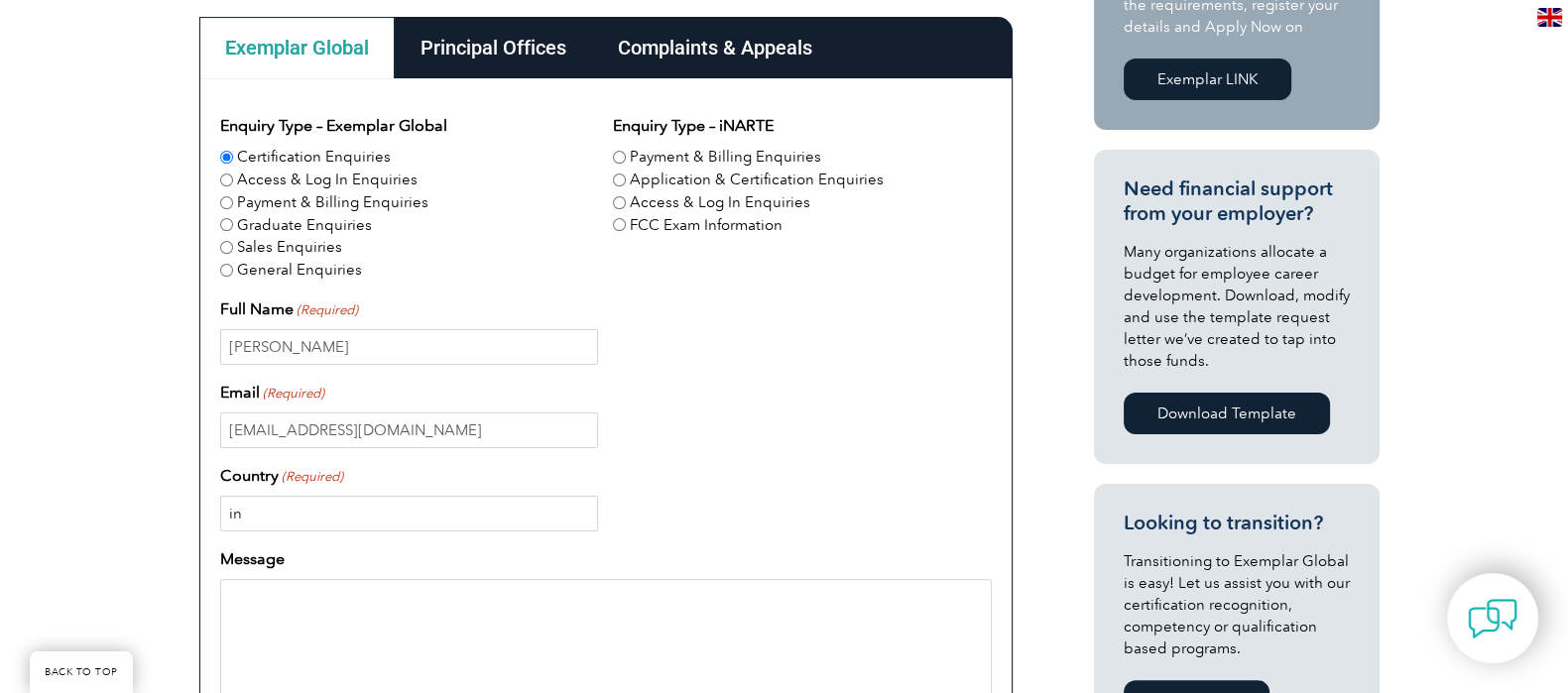 type on "i" 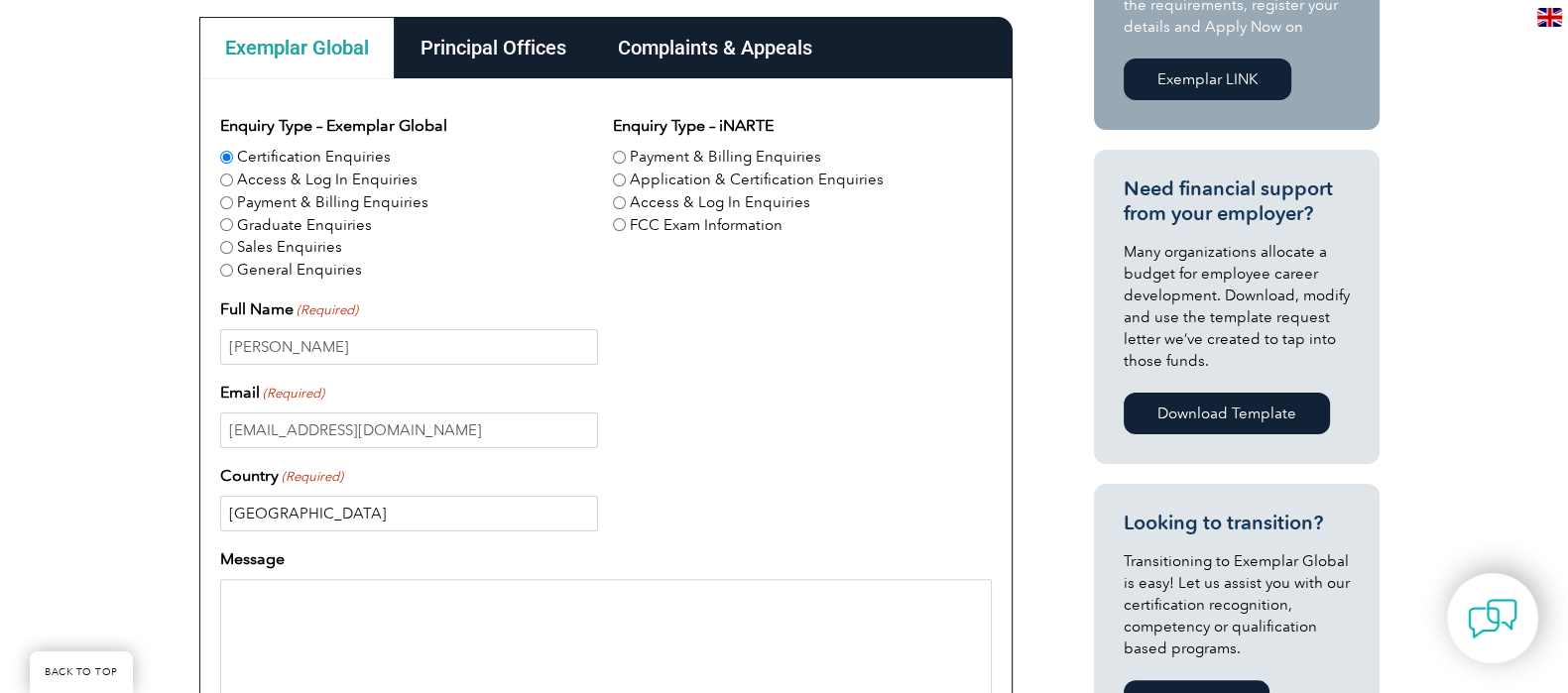 type on "India" 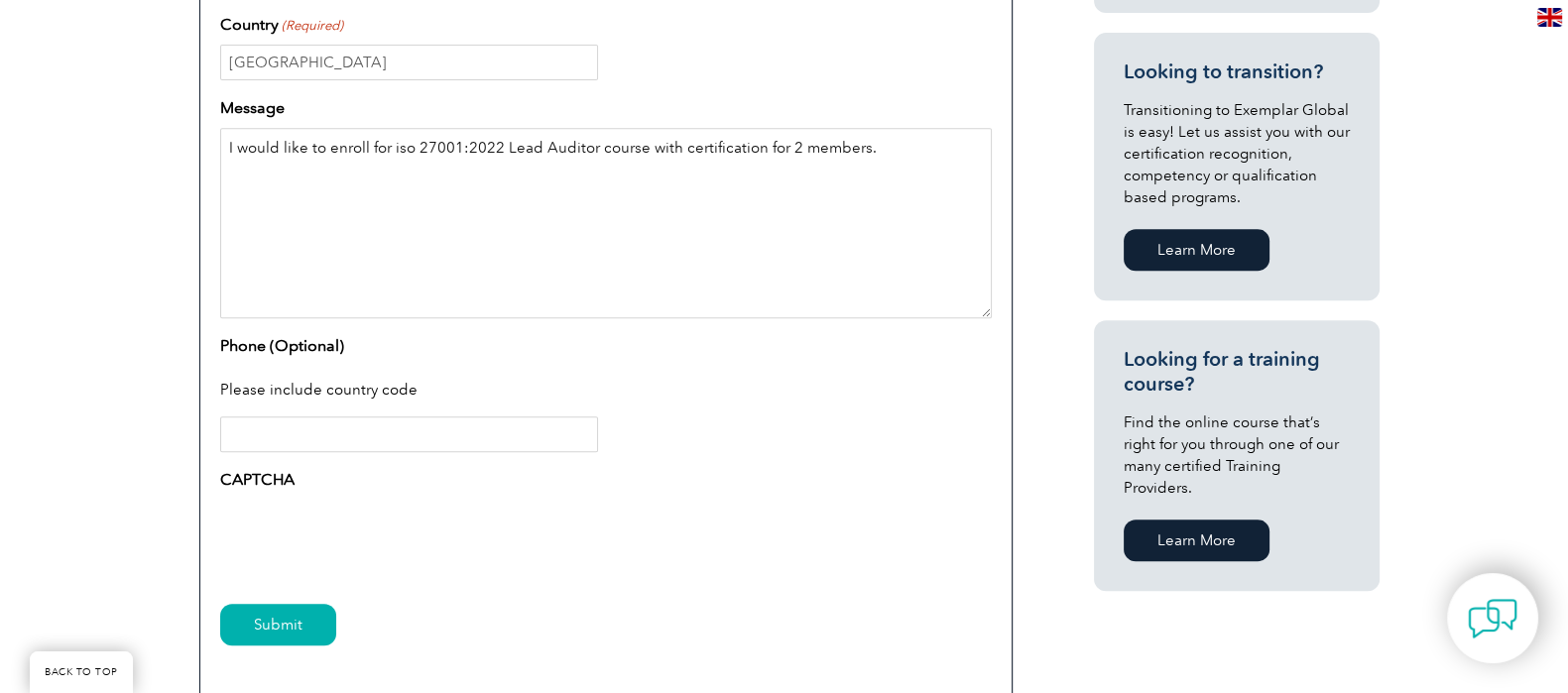 scroll, scrollTop: 1095, scrollLeft: 0, axis: vertical 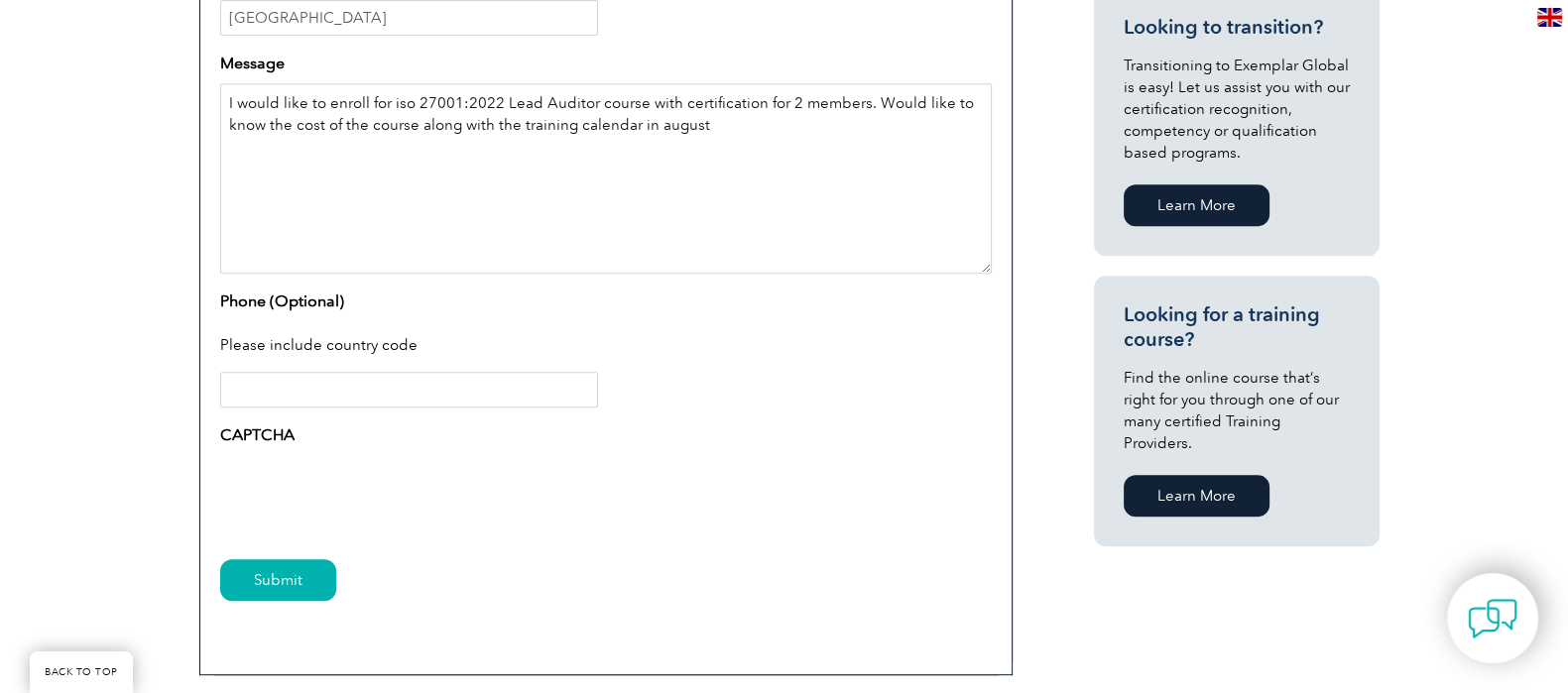 type on "I would like to enroll for iso 27001:2022 Lead Auditor course with certification for 2 members. Would like to know the cost of the course along with the training calendar in august" 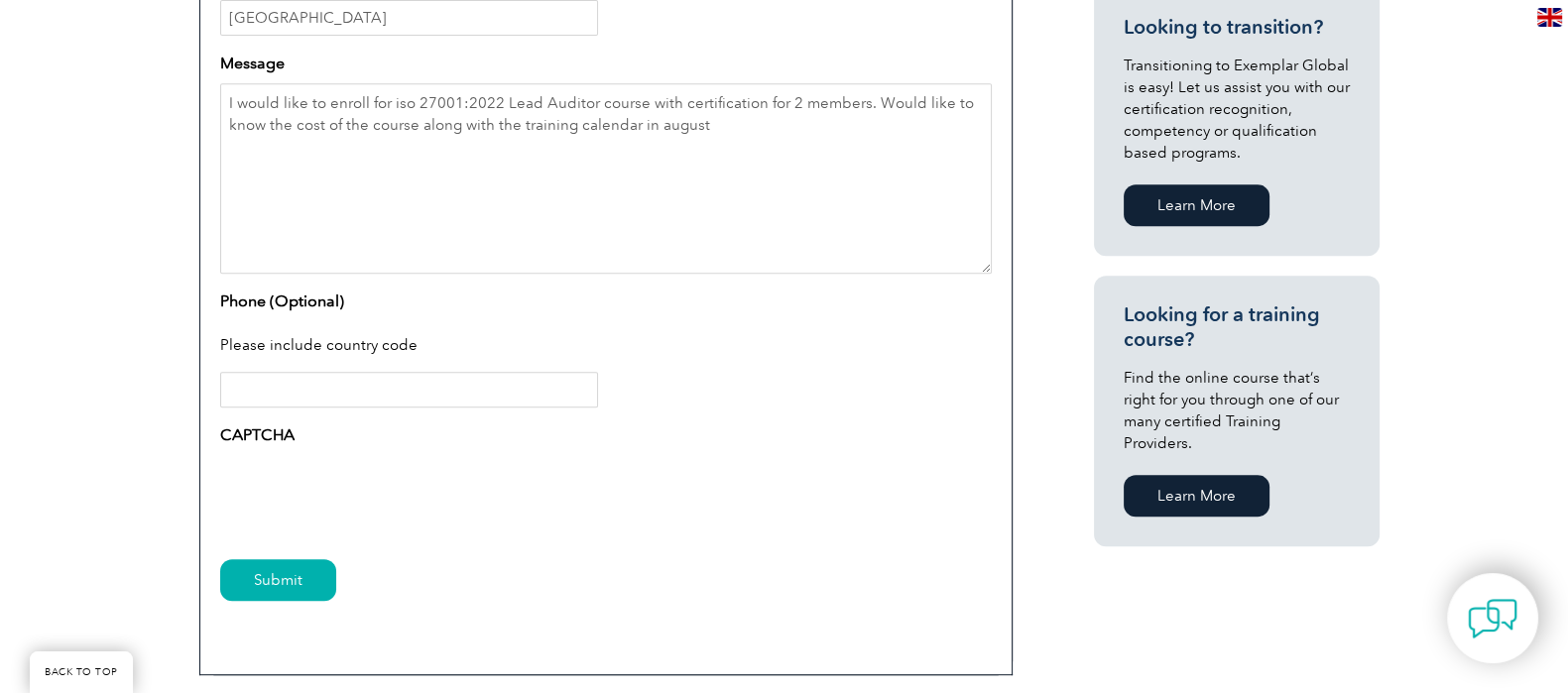 click on "Enquiry Type – Exemplar Global       Certification Enquiries         Access & Log In Enquiries         Payment & Billing Enquiries         Graduate Enquiries         Sales Enquiries         General Enquiries   Enquiry Type – iNARTE       Payment & Billing Enquiries         Application & Certification Enquiries         Access & Log In Enquiries         FCC Exam Information   Full Name (Required) Surya Kumar Email (Required)   suryakumars@fsstech.com   Country (Required) India Message I would like to enroll for iso 27001:2022 Lead Auditor course with certification for 2 members. Would like to know the cost of the course along with the training calendar in august Phone (Optional) Please include country code CAPTCHA" at bounding box center [606, 75] 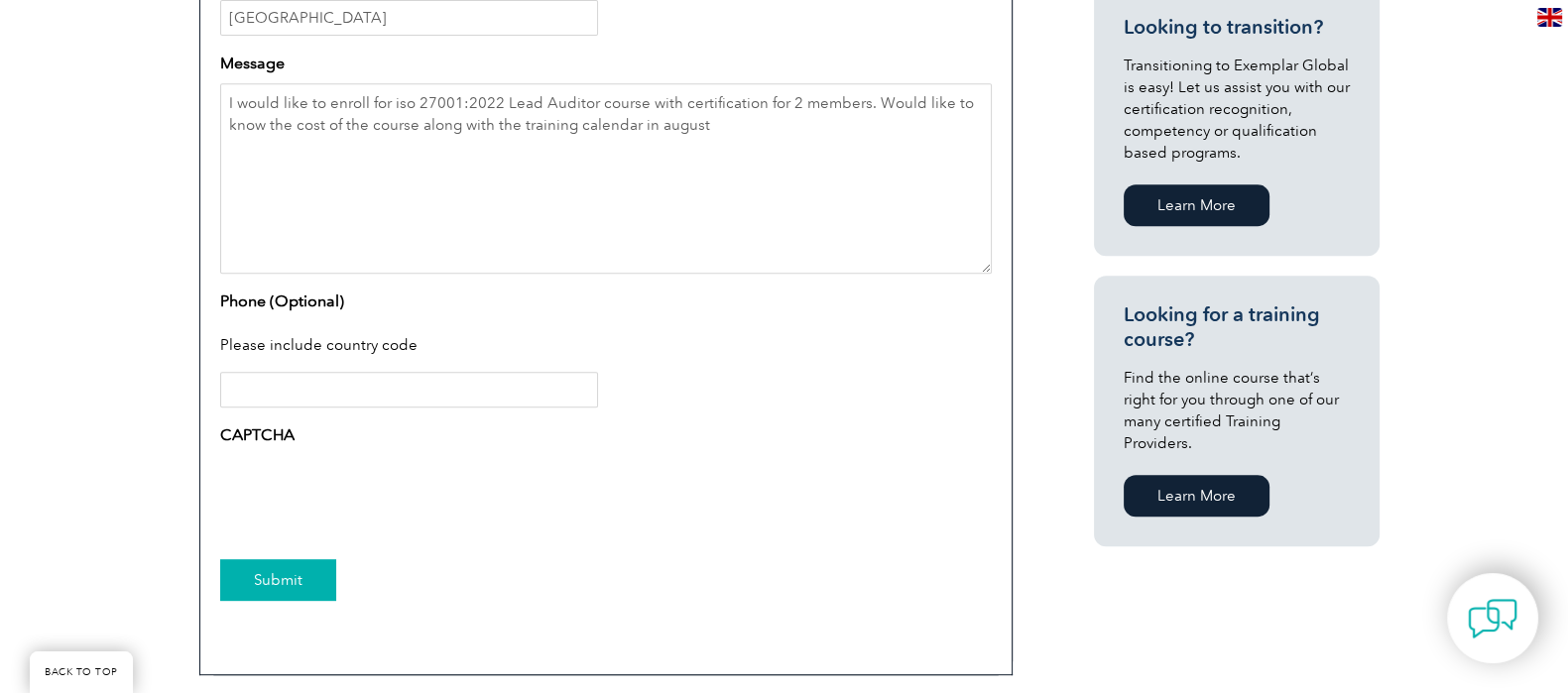 click on "Submit" at bounding box center [278, 580] 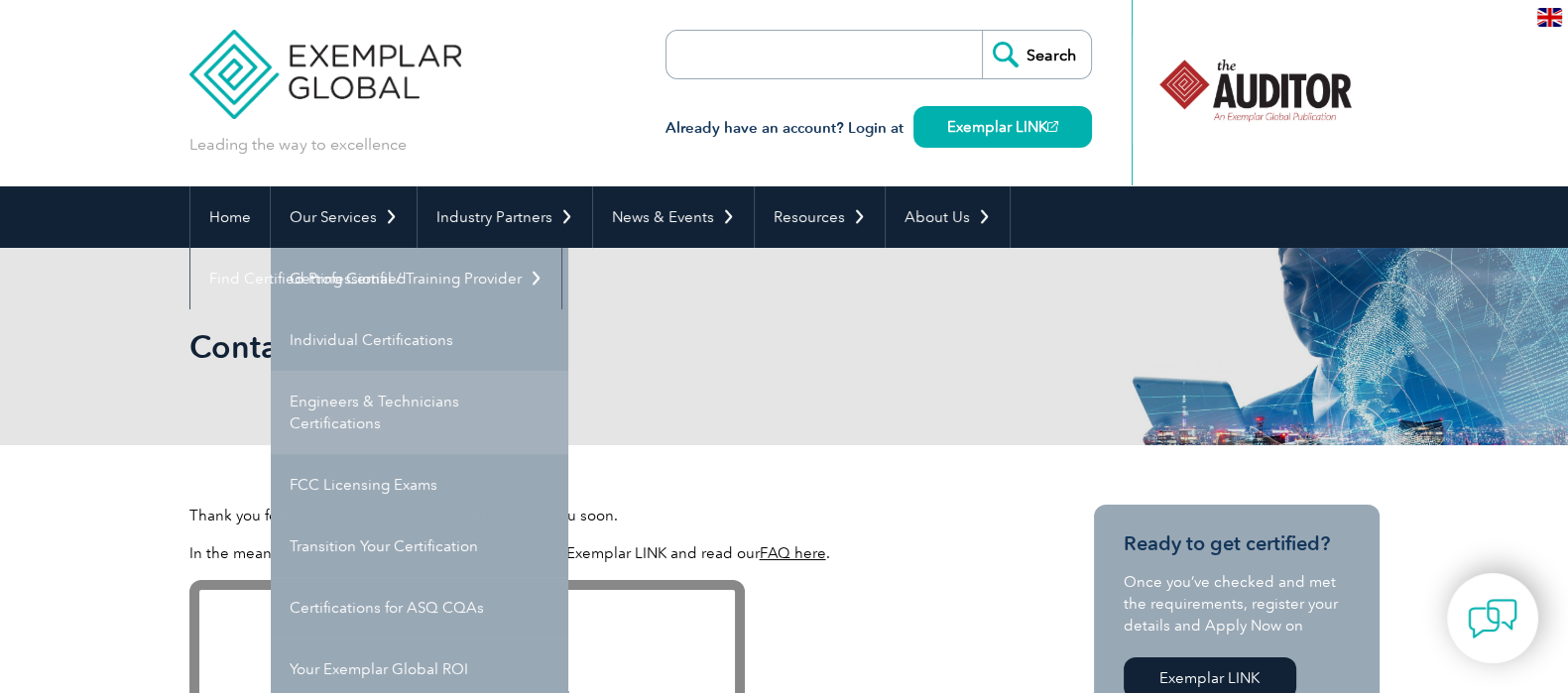 scroll, scrollTop: 123, scrollLeft: 0, axis: vertical 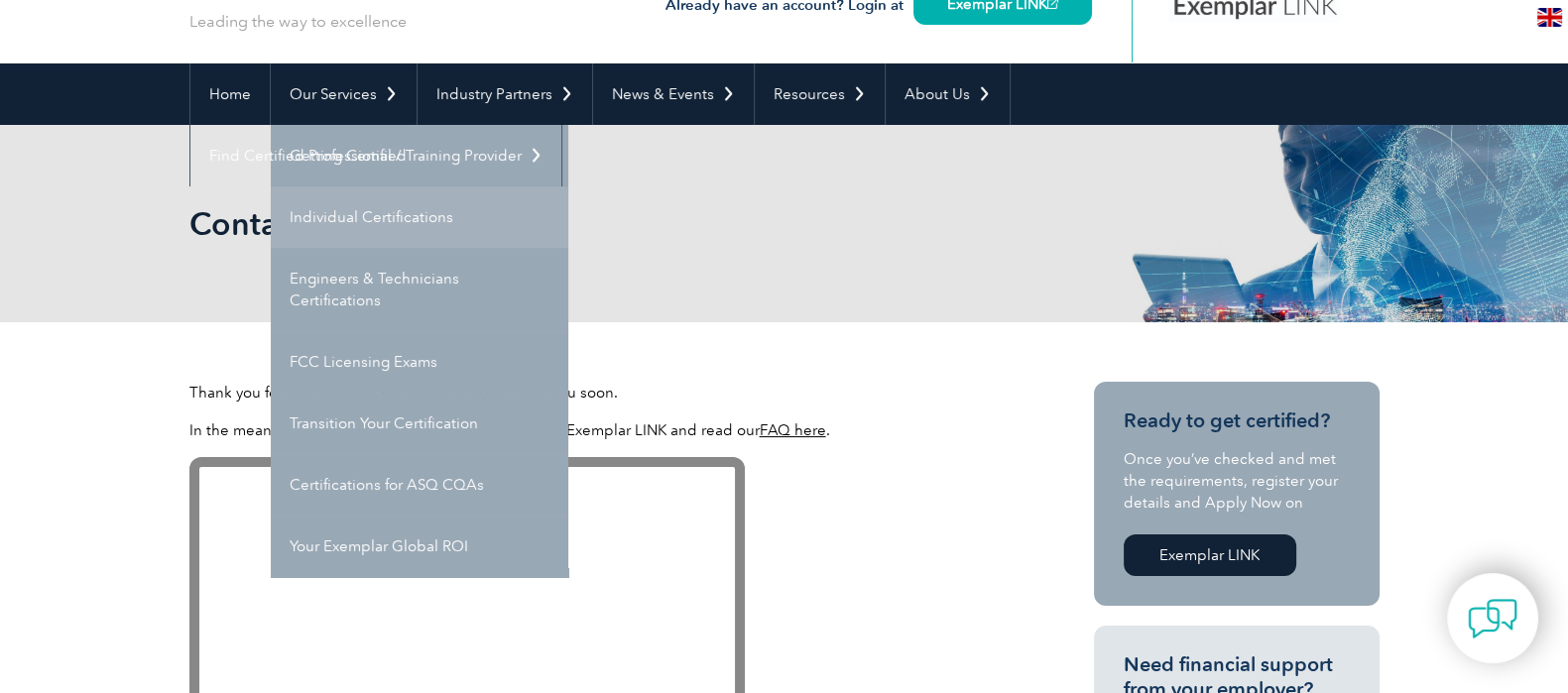 click on "Individual Certifications" at bounding box center [420, 217] 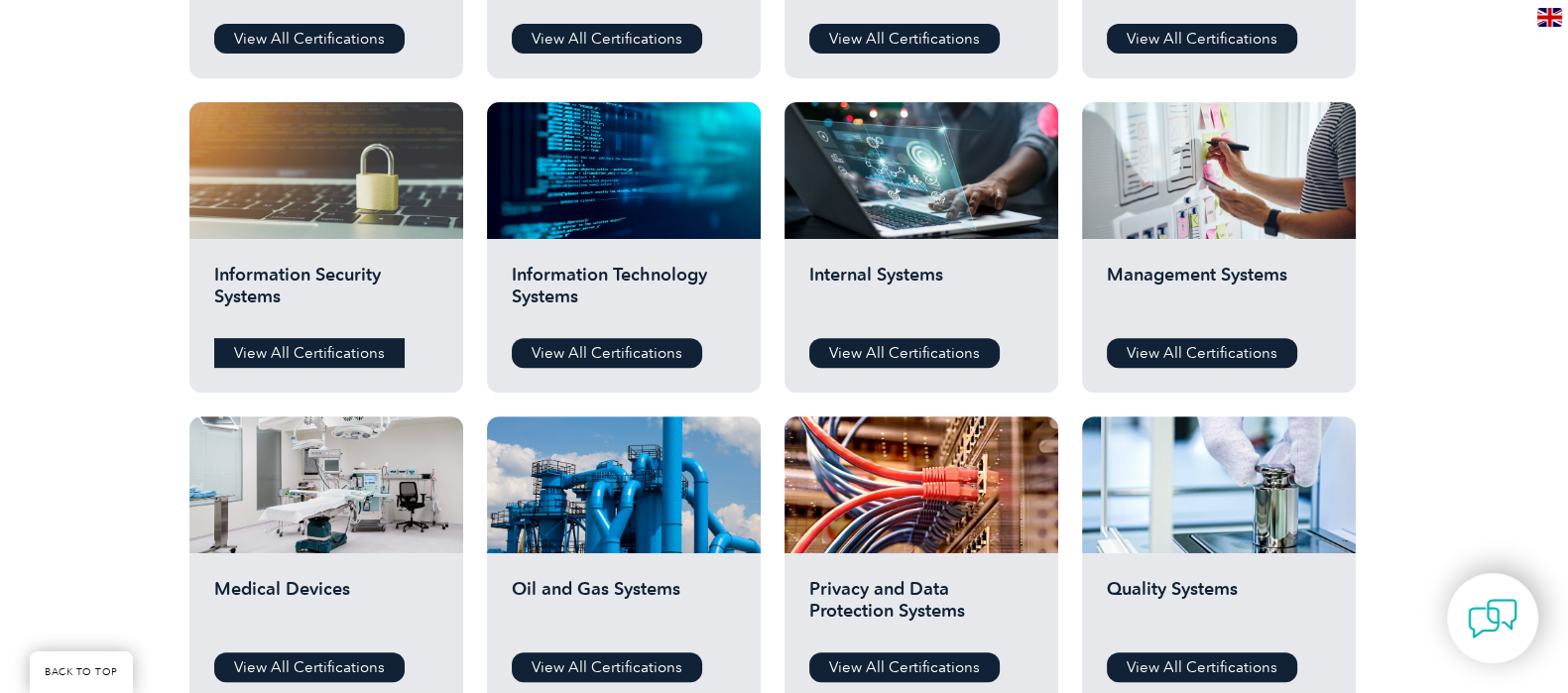 scroll, scrollTop: 1115, scrollLeft: 0, axis: vertical 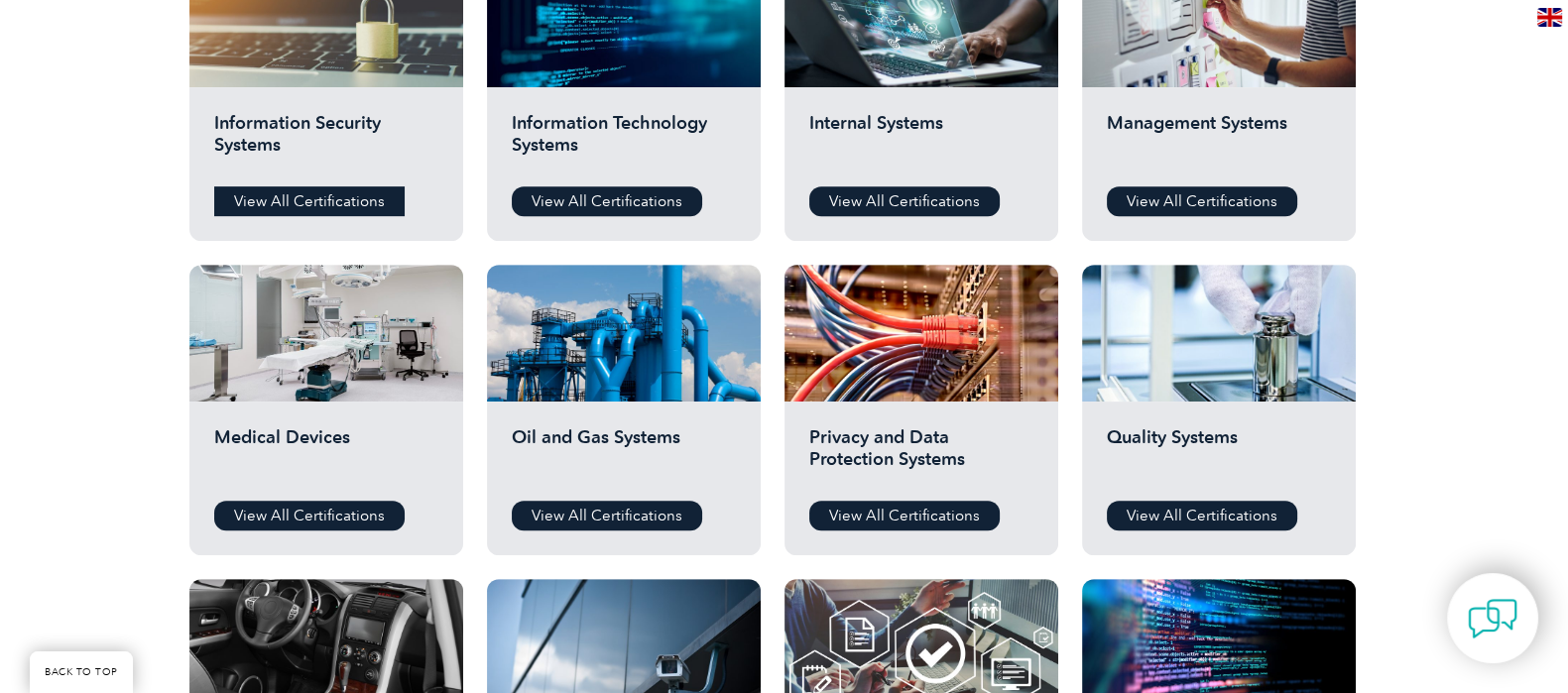 click on "View All Certifications" at bounding box center [309, 201] 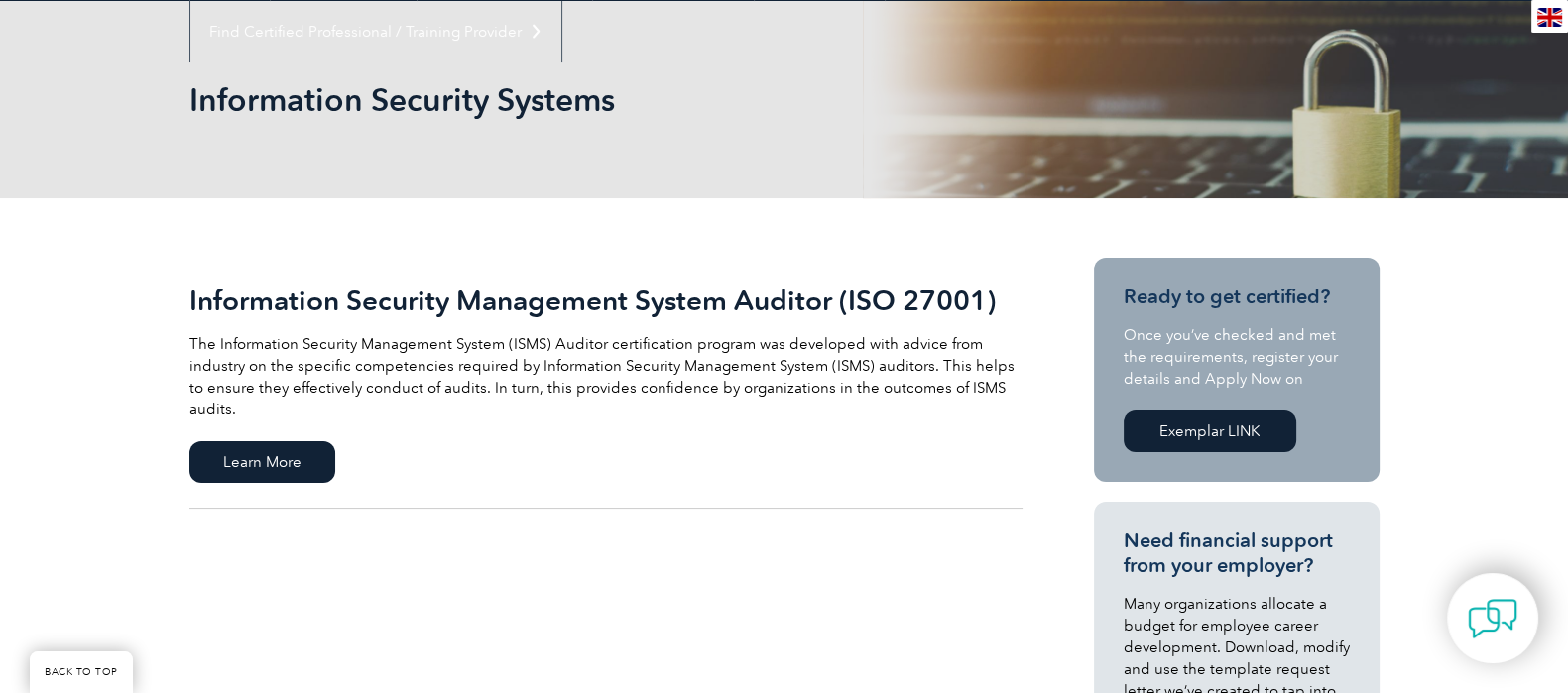 scroll, scrollTop: 0, scrollLeft: 0, axis: both 